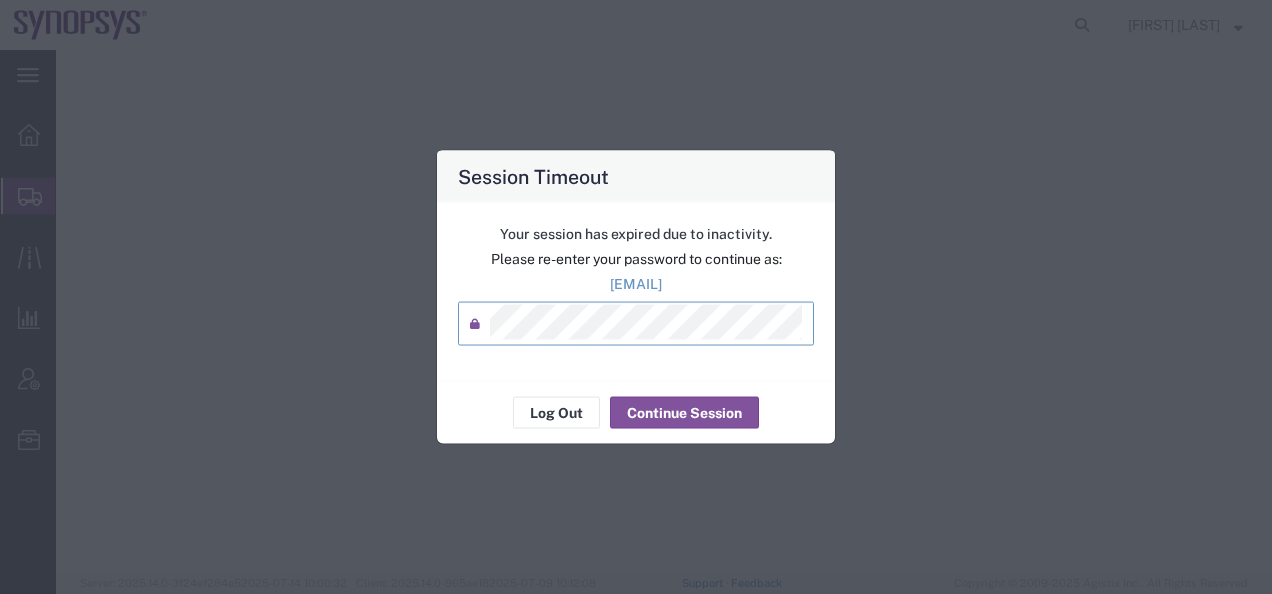 scroll, scrollTop: 0, scrollLeft: 0, axis: both 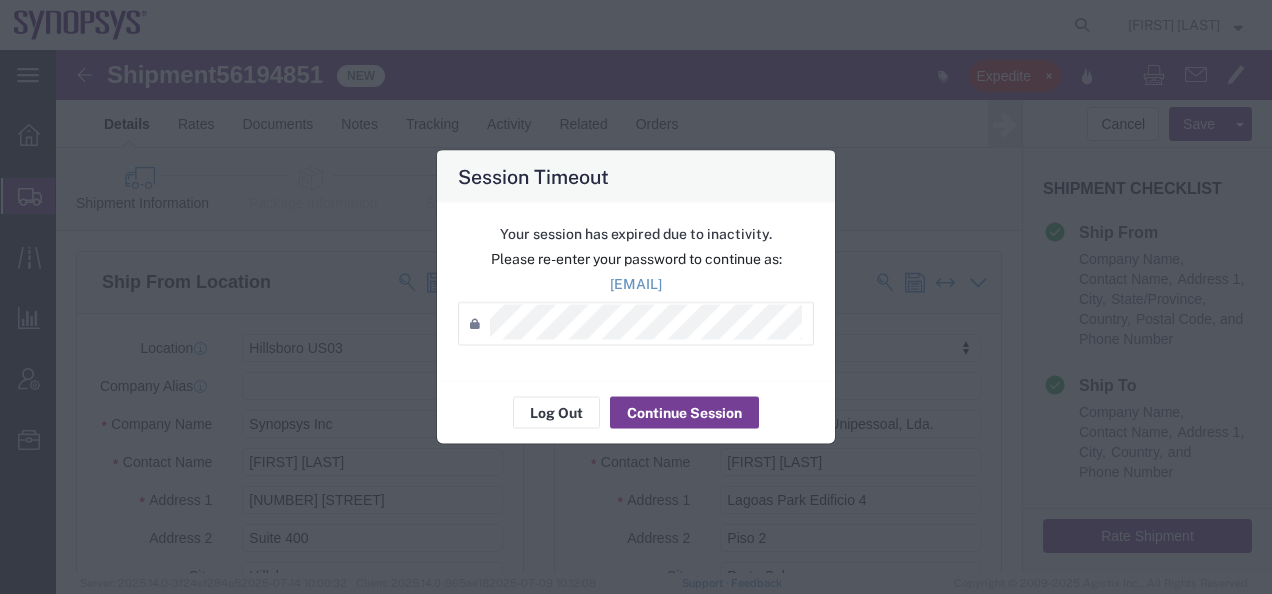 click on "Continue Session" 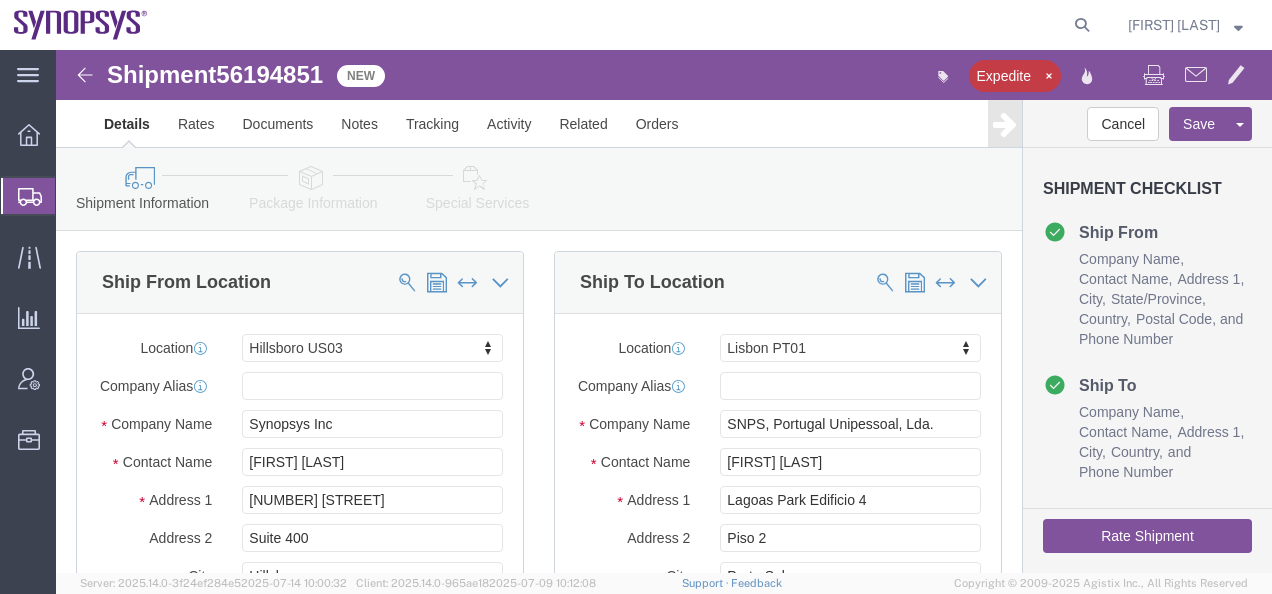 click 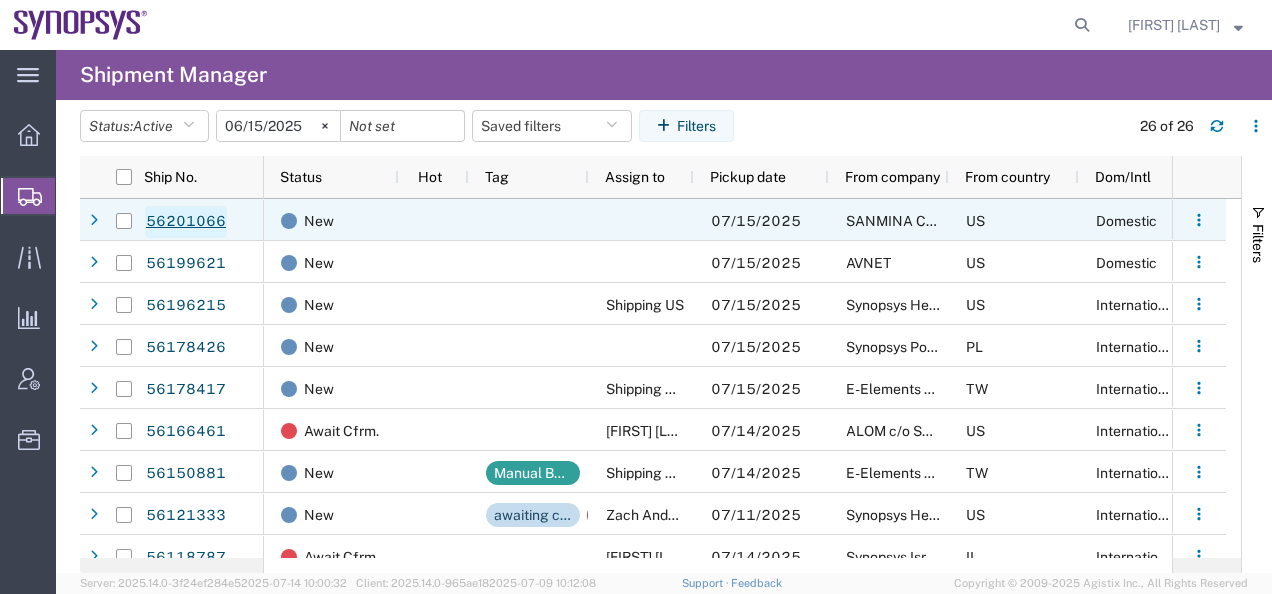 click on "56201066" 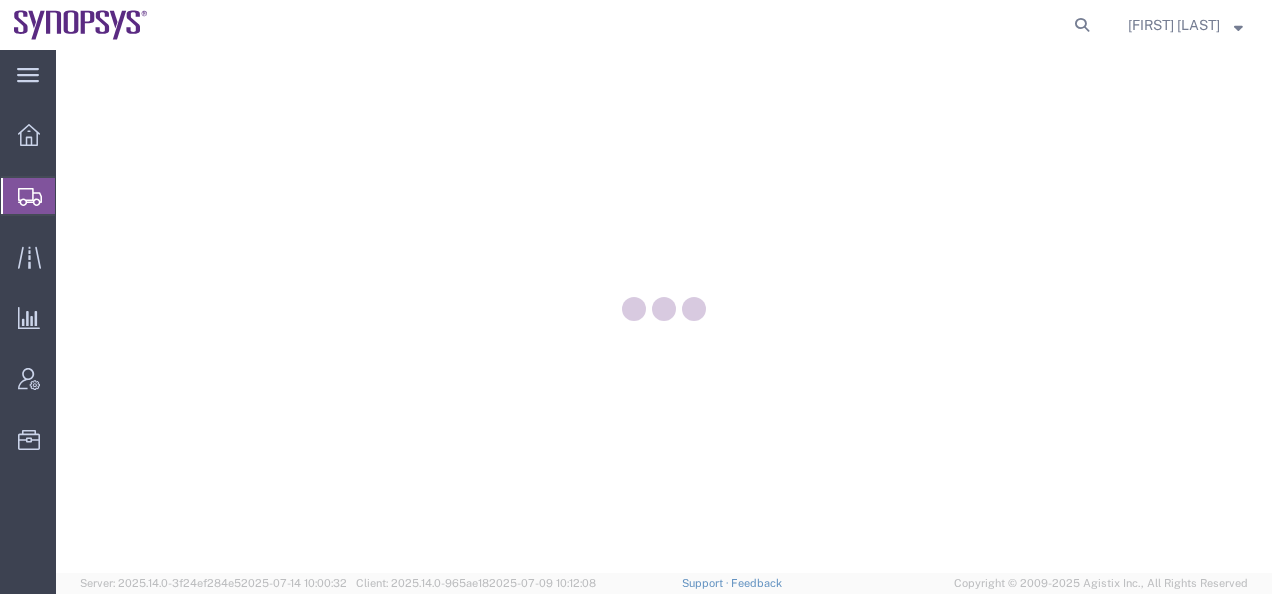 scroll, scrollTop: 0, scrollLeft: 0, axis: both 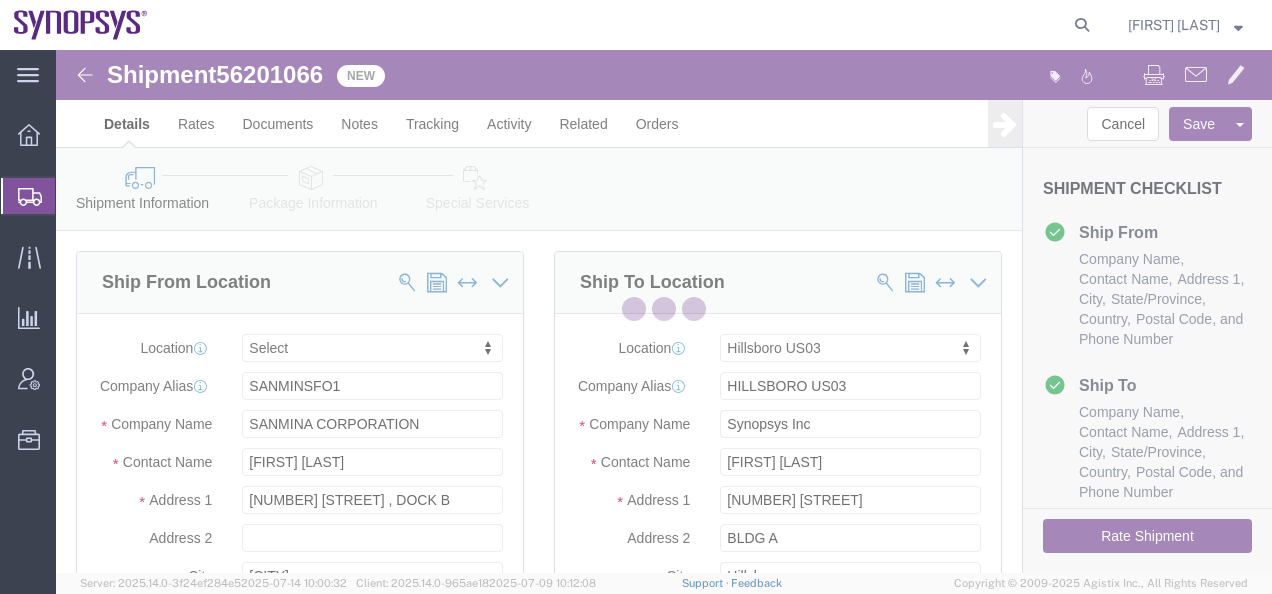 select 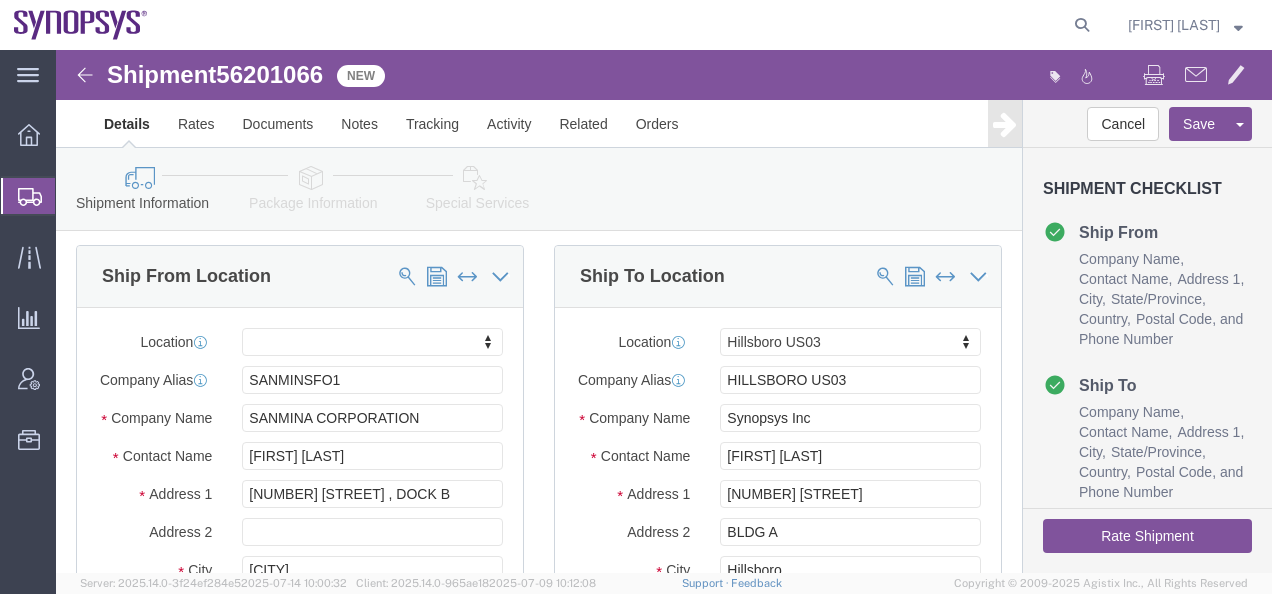 scroll, scrollTop: 0, scrollLeft: 0, axis: both 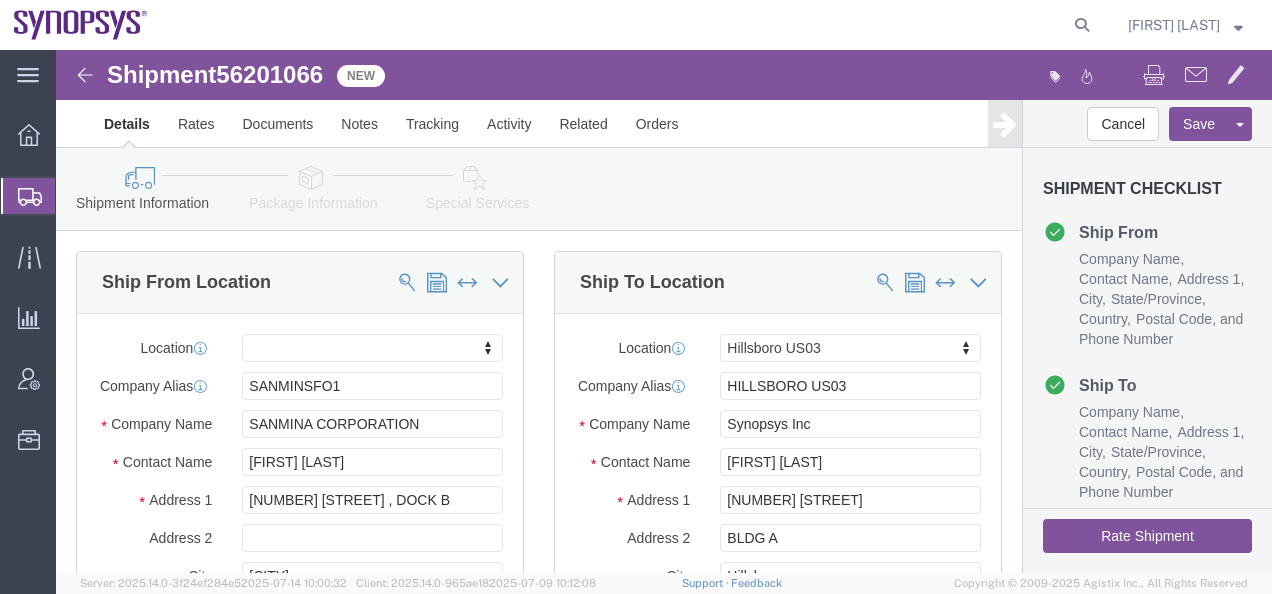 click 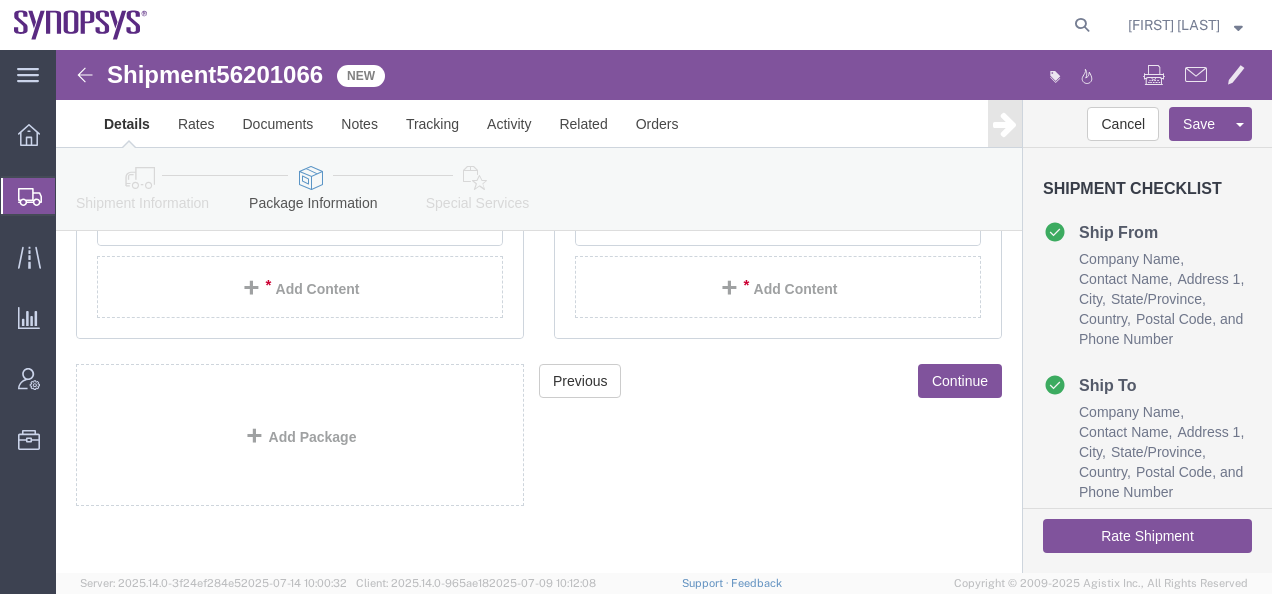 scroll, scrollTop: 474, scrollLeft: 0, axis: vertical 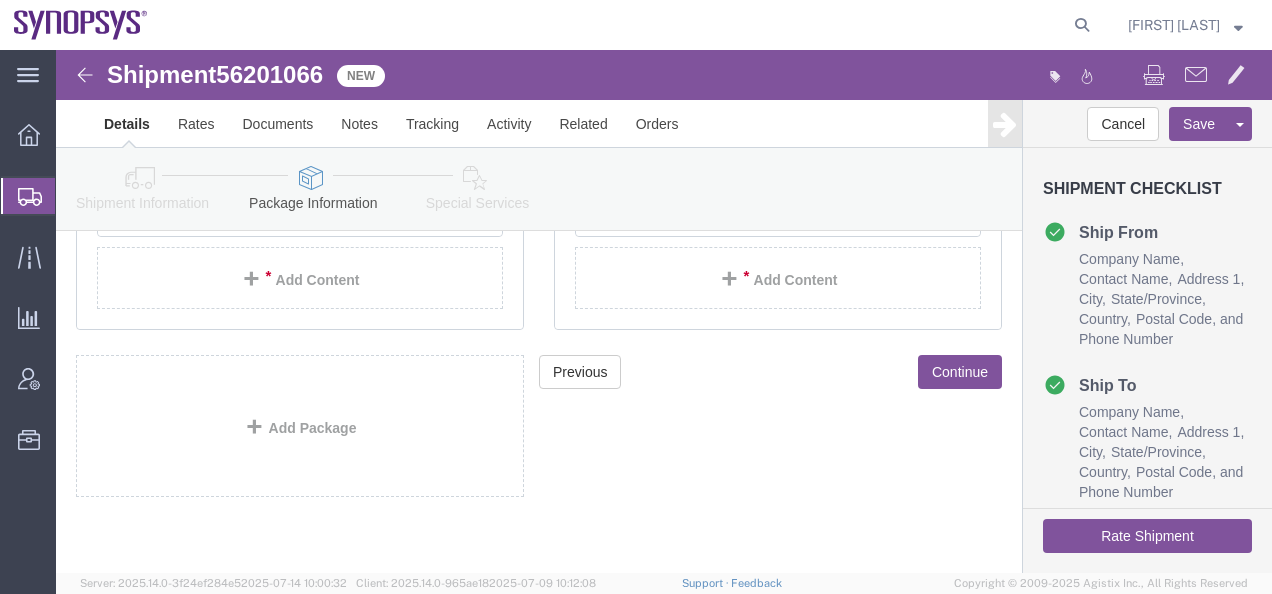click on "Rate Shipment" 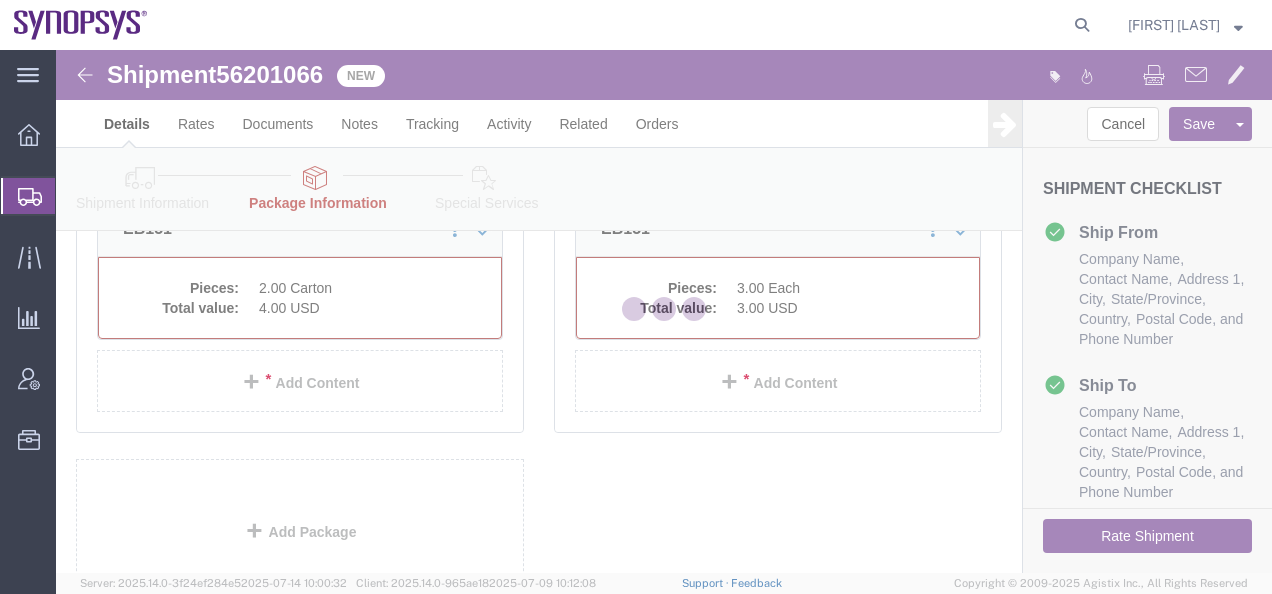 scroll, scrollTop: 359, scrollLeft: 0, axis: vertical 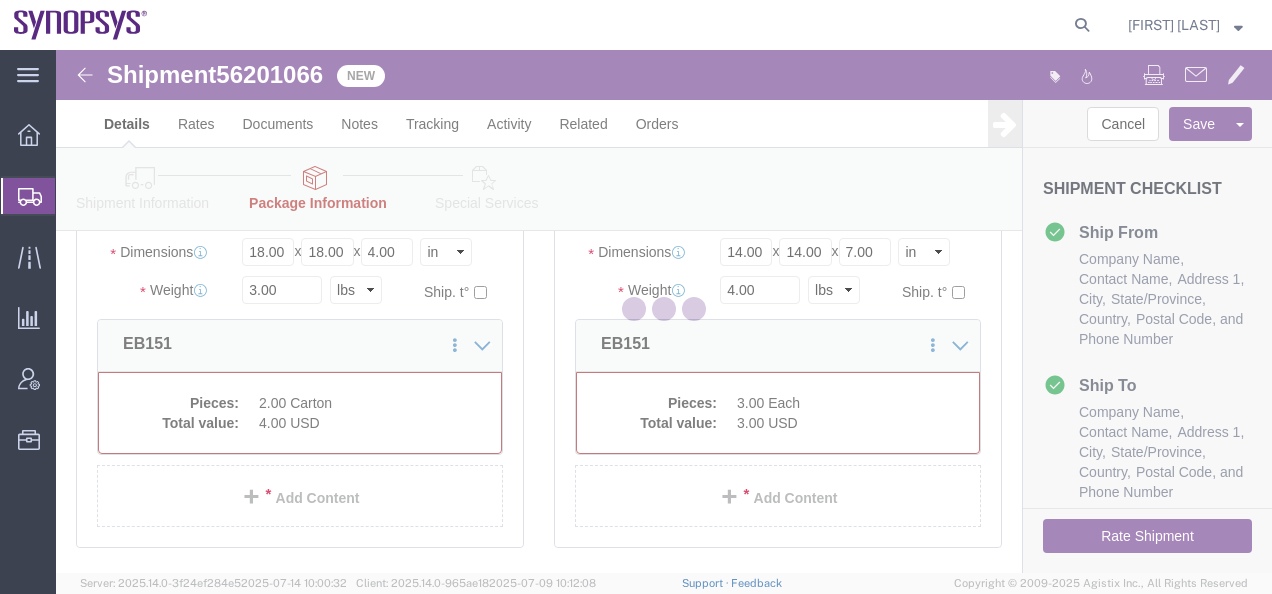 select on "CBOX" 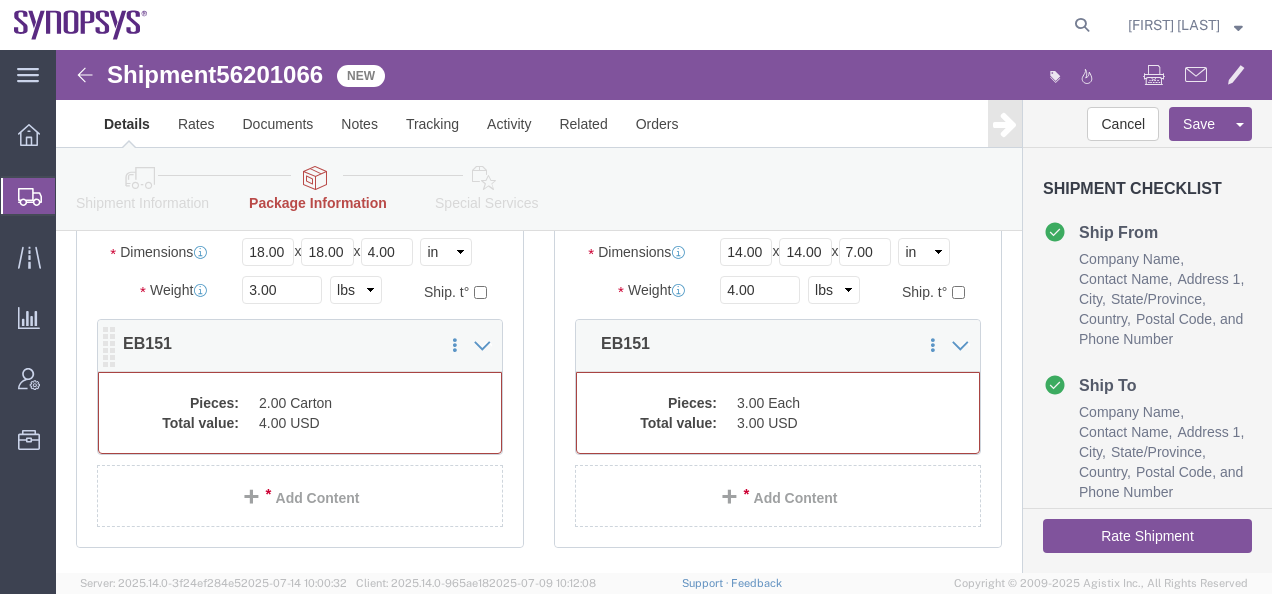 click on "Pieces:
2.00 Carton
Total value:
4.00 USD" 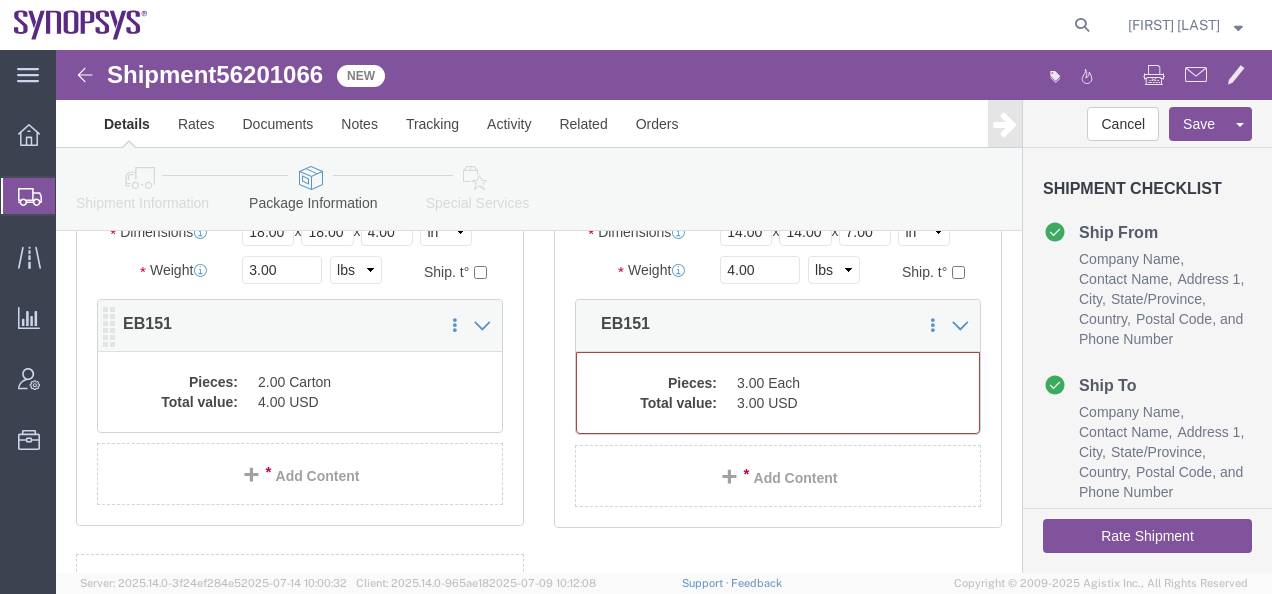 scroll, scrollTop: 339, scrollLeft: 0, axis: vertical 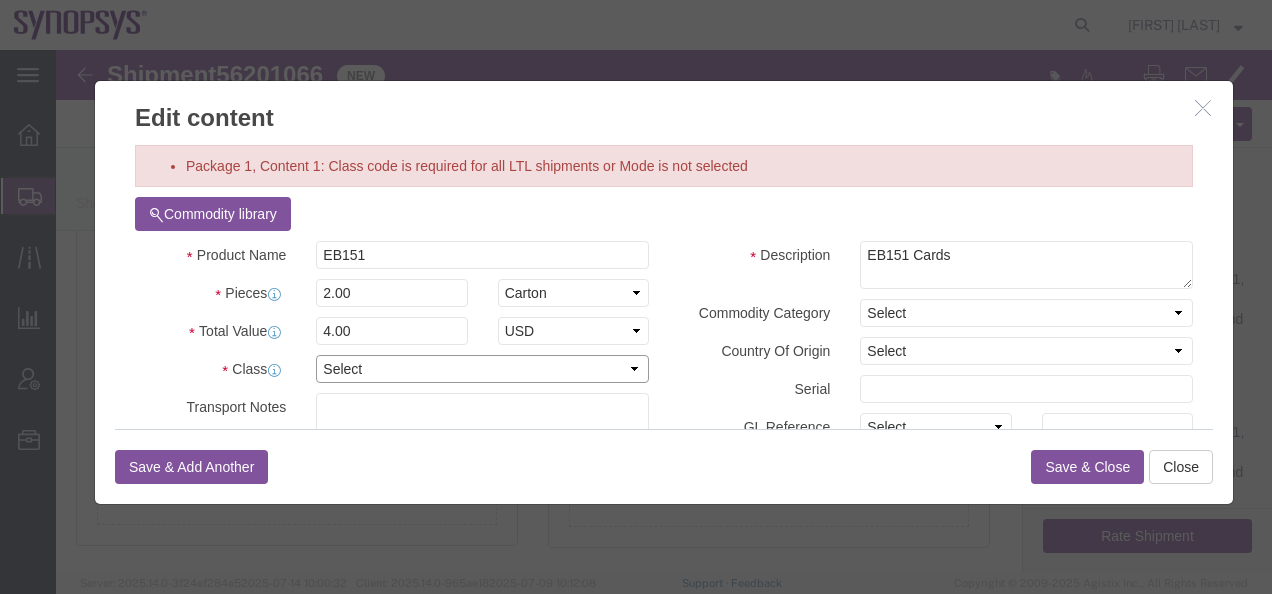 click on "Select 50 55 60 65 70 77.5 85 92.5 100 110 125 150 175 200 250 300 400 500" 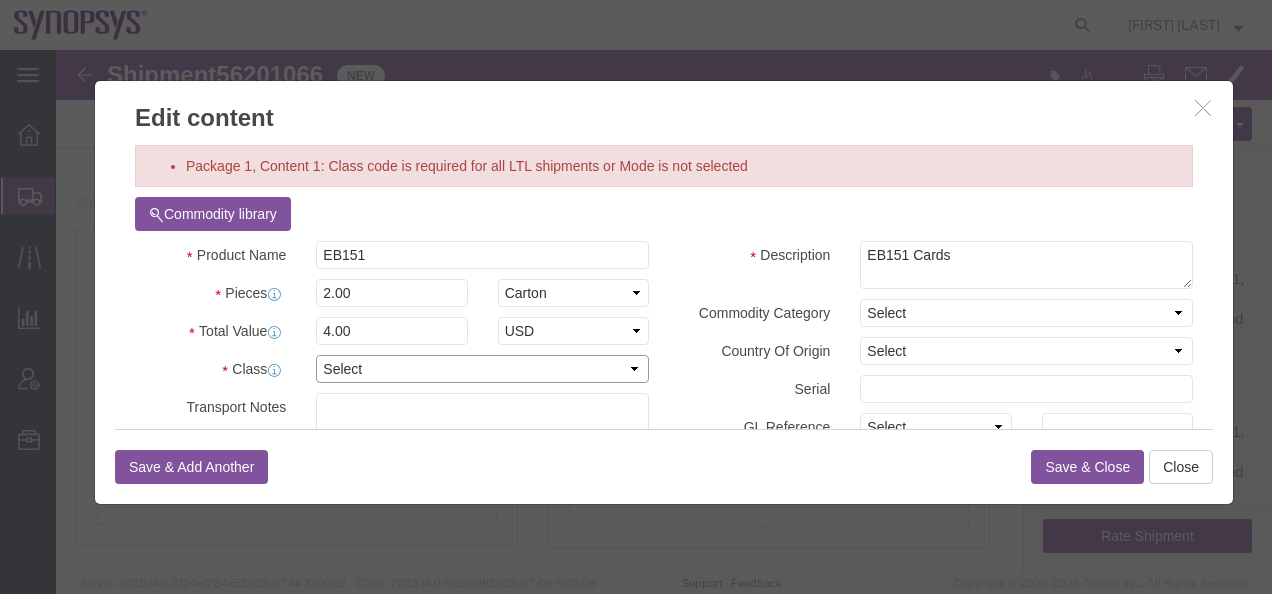 select on "50" 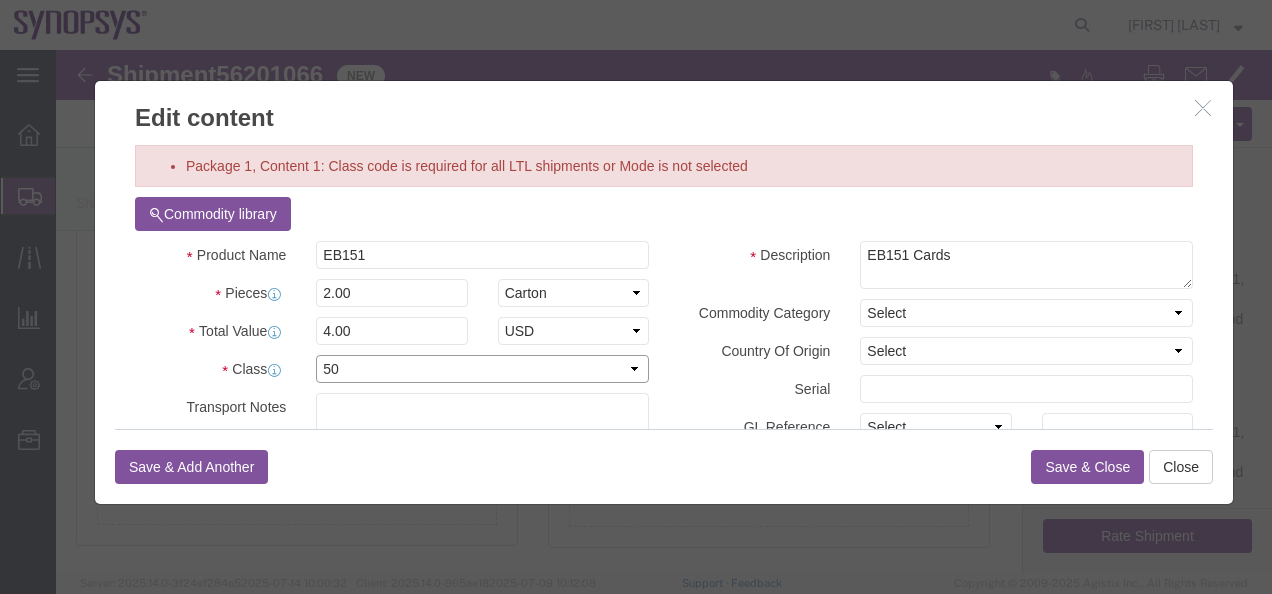 click on "Select 50 55 60 65 70 77.5 85 92.5 100 110 125 150 175 200 250 300 400 500" 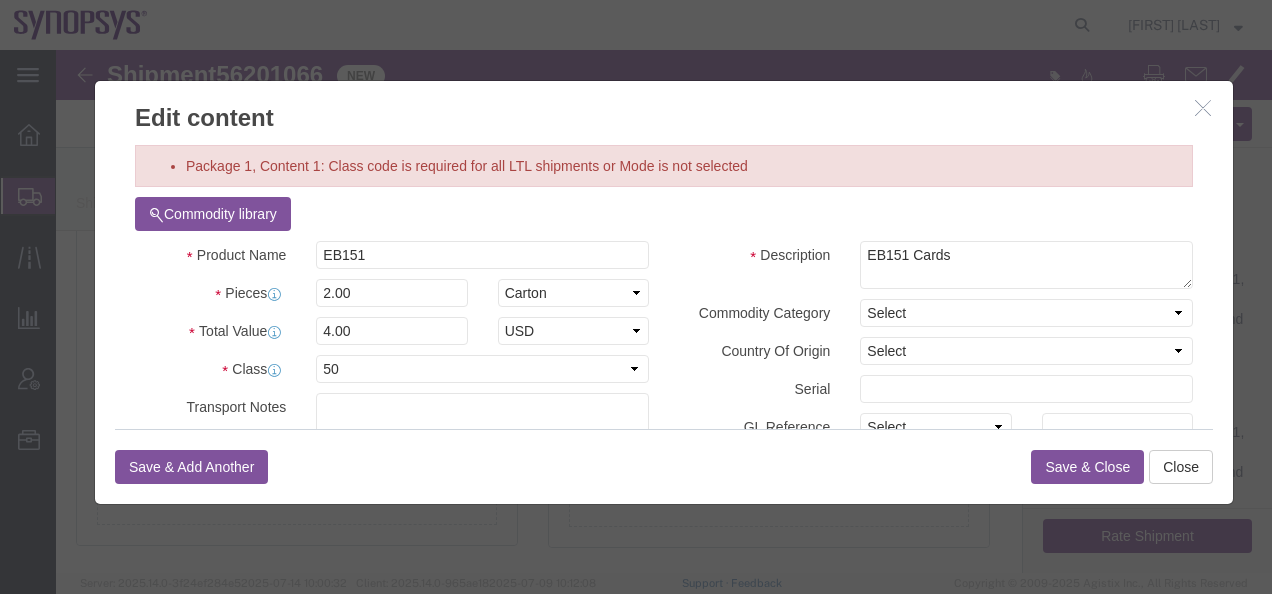 click on "Save & Close" 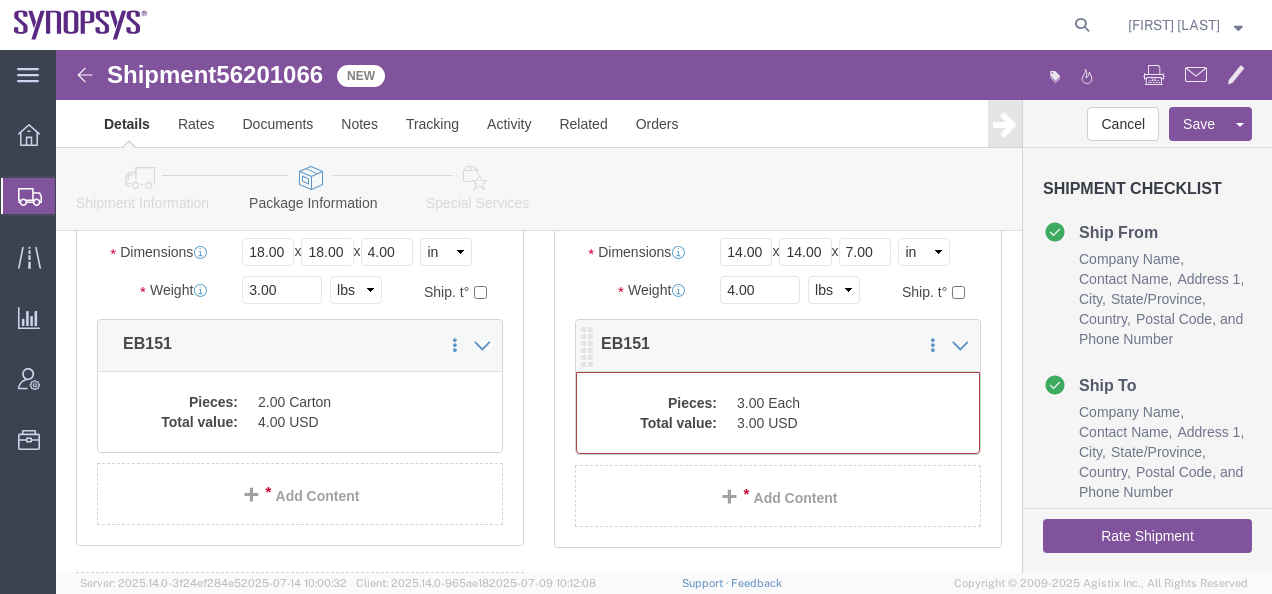 click on "Pieces:" 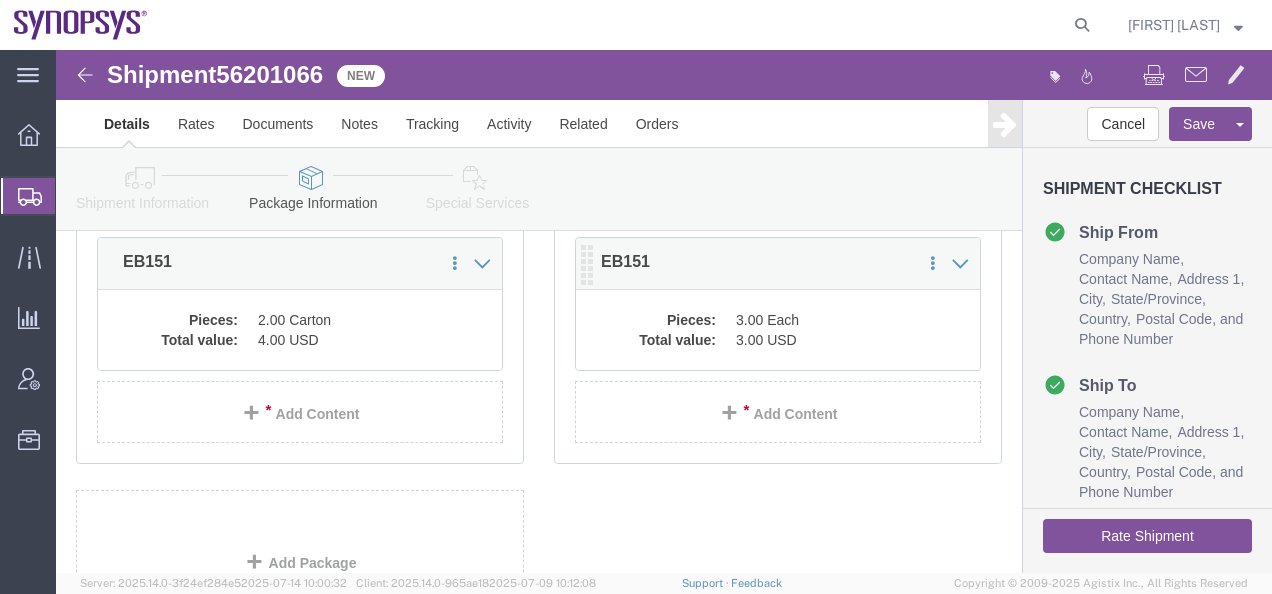 scroll, scrollTop: 257, scrollLeft: 0, axis: vertical 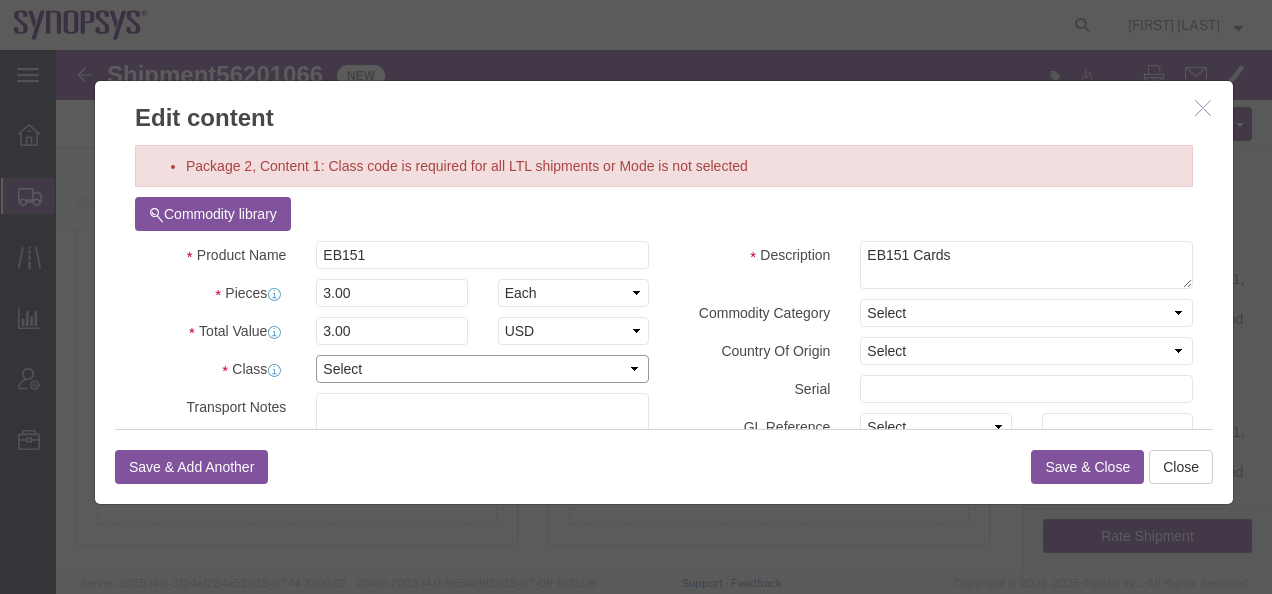 click on "Select 50 55 60 65 70 77.5 85 92.5 100 110 125 150 175 200 250 300 400 500" 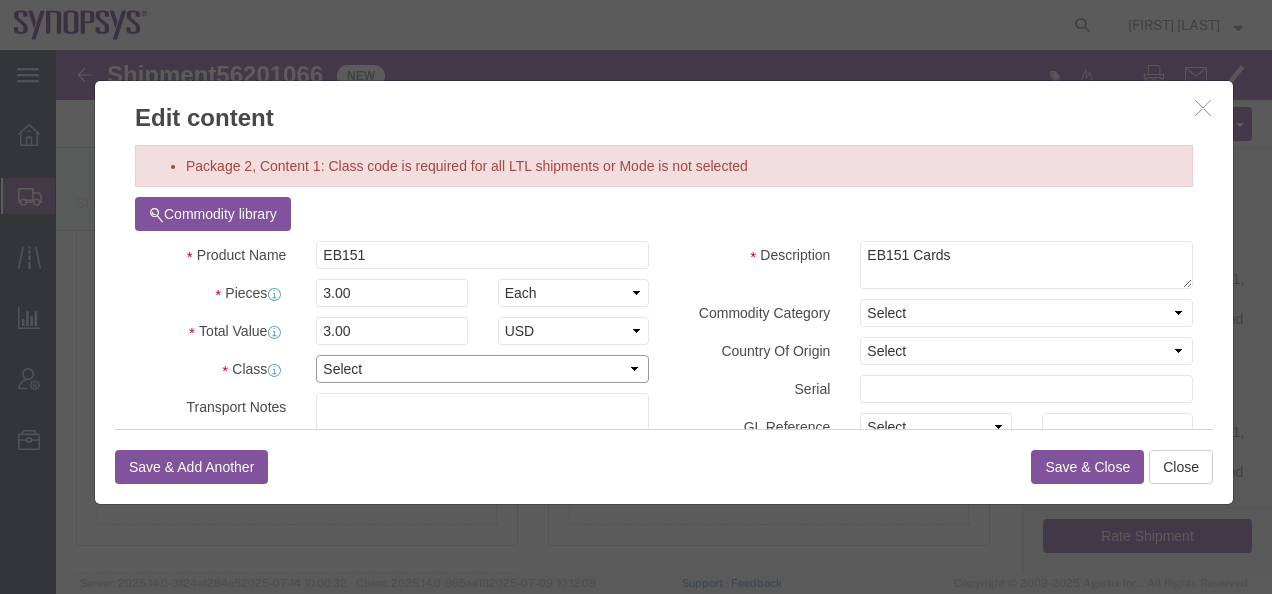 select on "50" 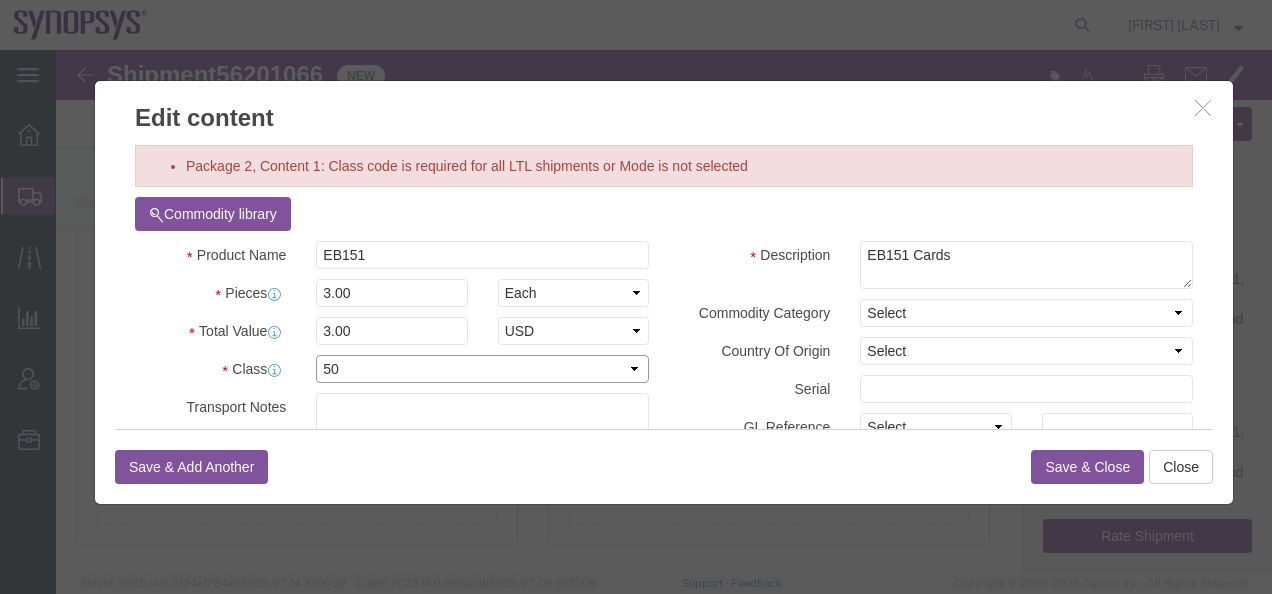 click on "Select 50 55 60 65 70 77.5 85 92.5 100 110 125 150 175 200 250 300 400 500" 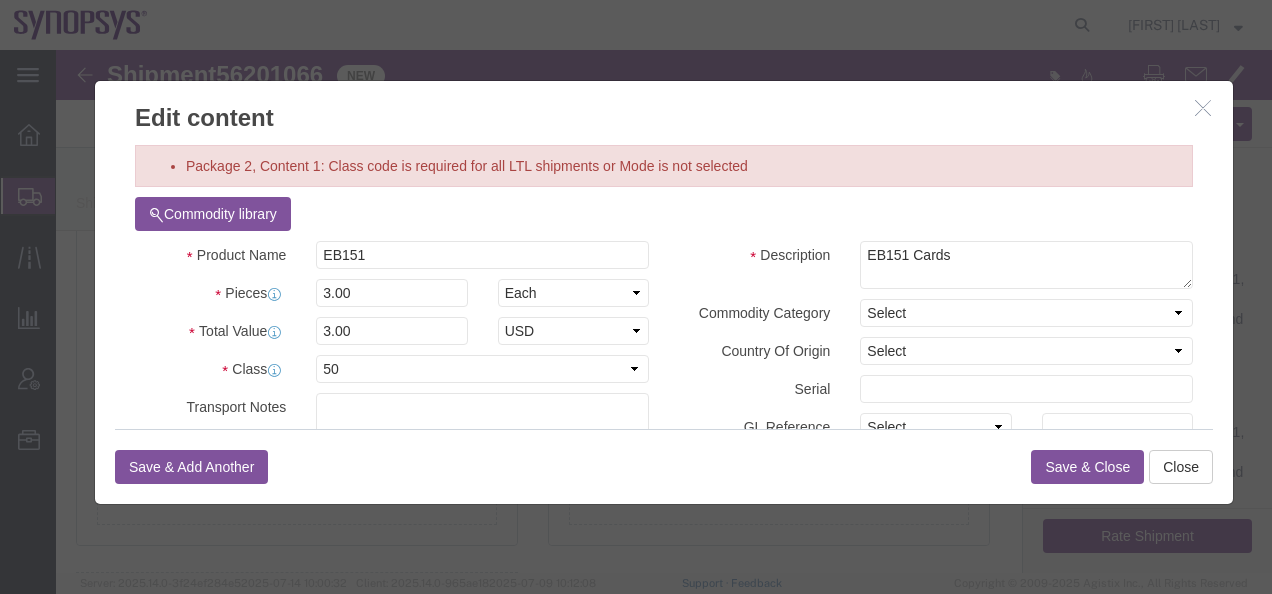 click on "Save & Close" 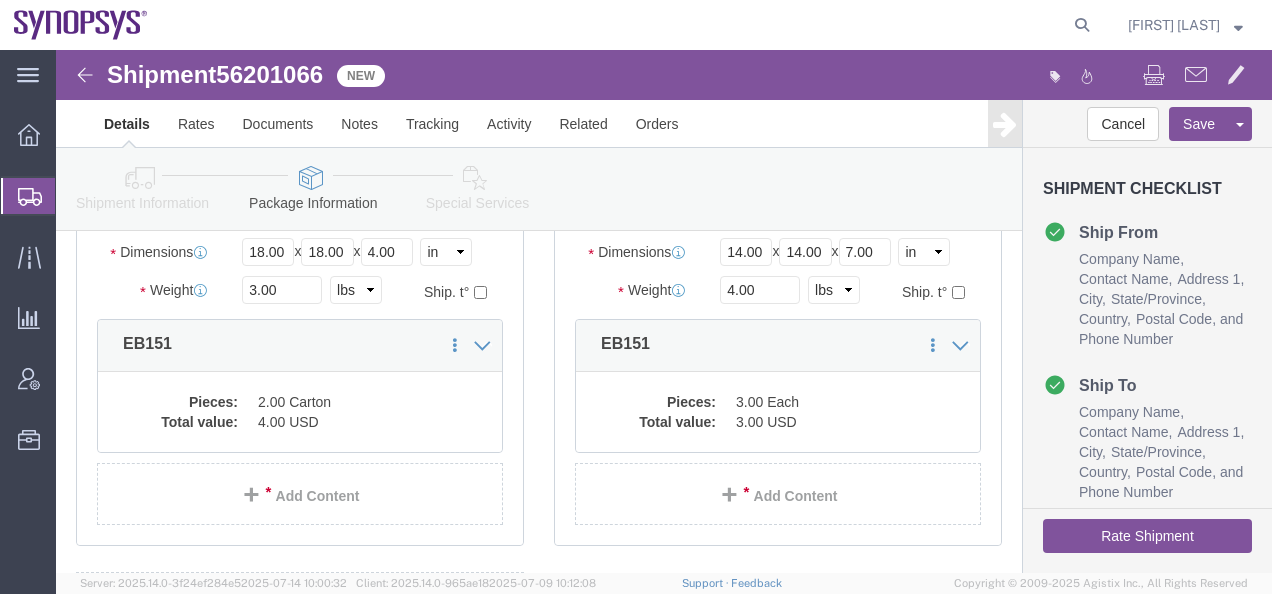 click on "Rate Shipment" 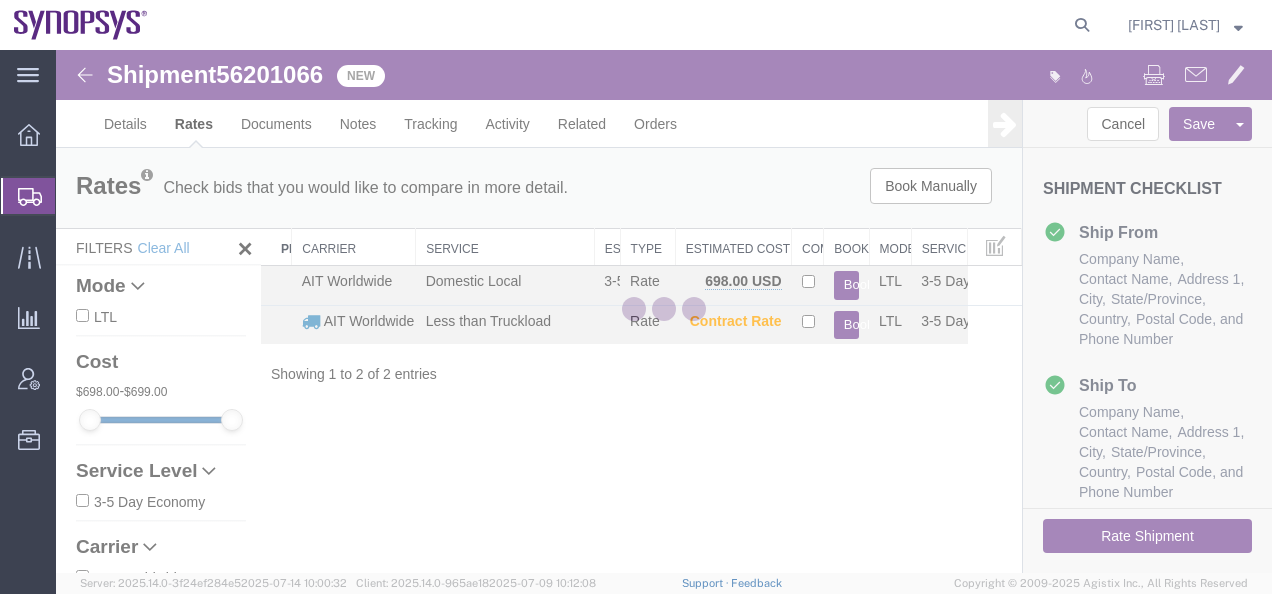 scroll, scrollTop: 0, scrollLeft: 0, axis: both 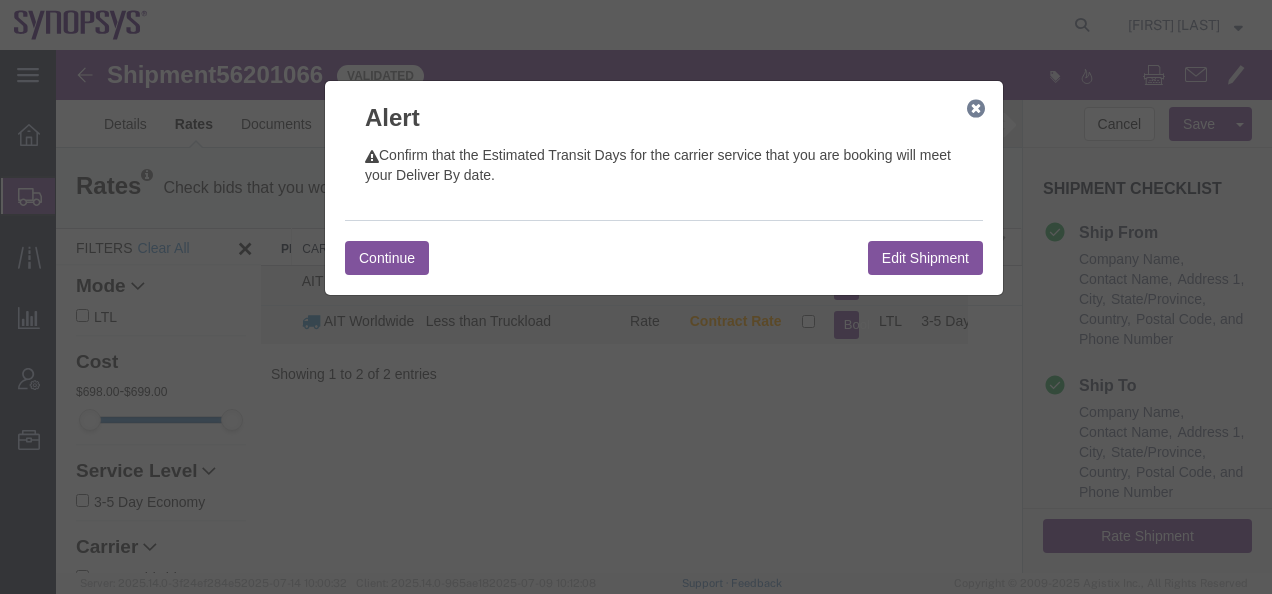 click on "Edit Shipment" at bounding box center (925, 258) 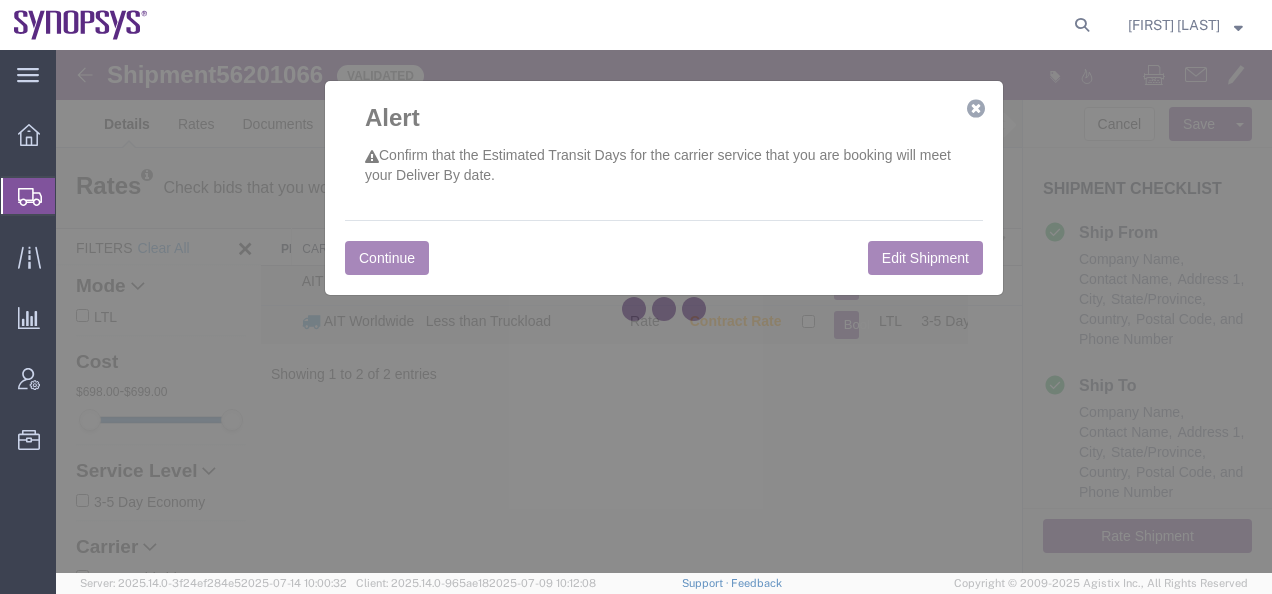 select on "63190" 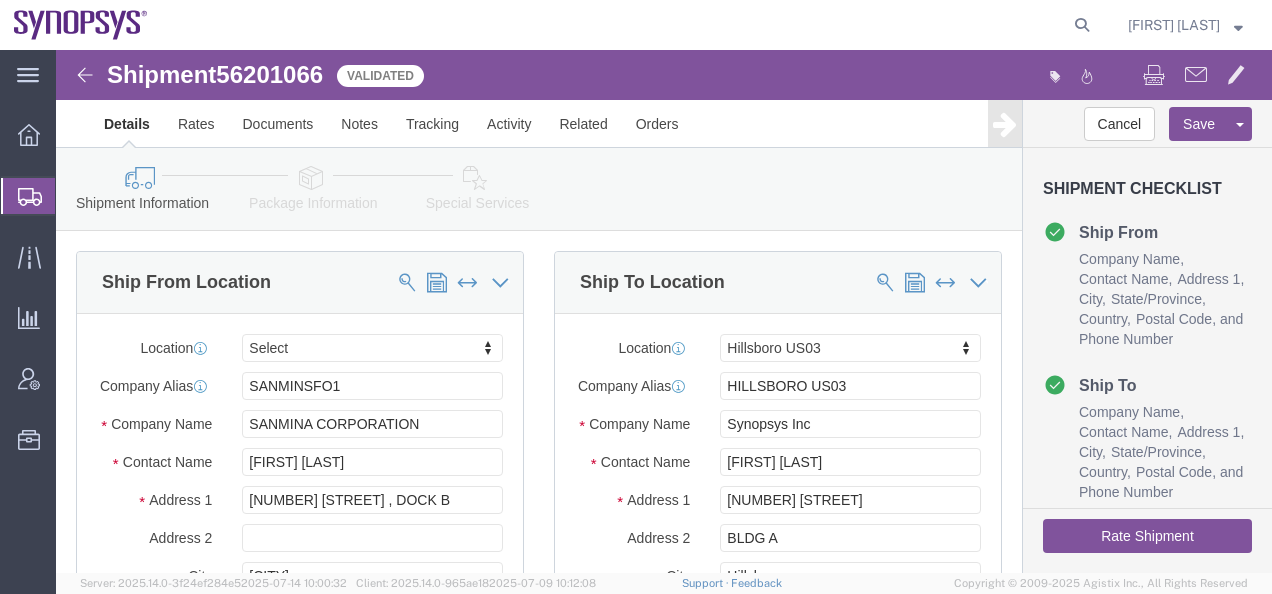 click 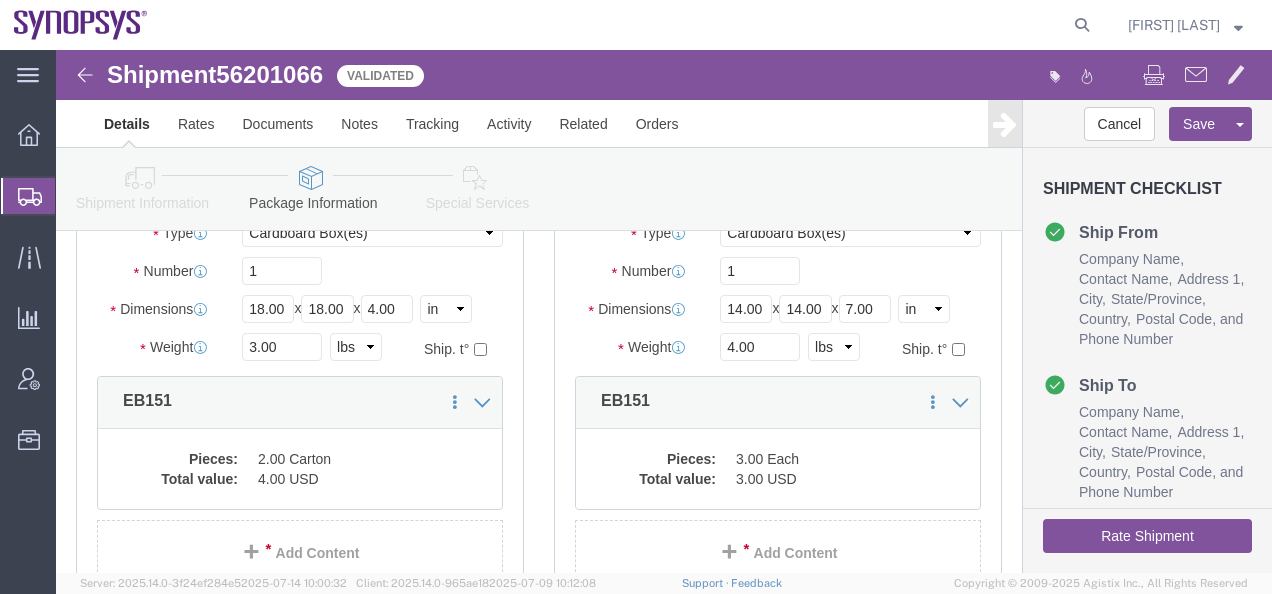 scroll, scrollTop: 0, scrollLeft: 0, axis: both 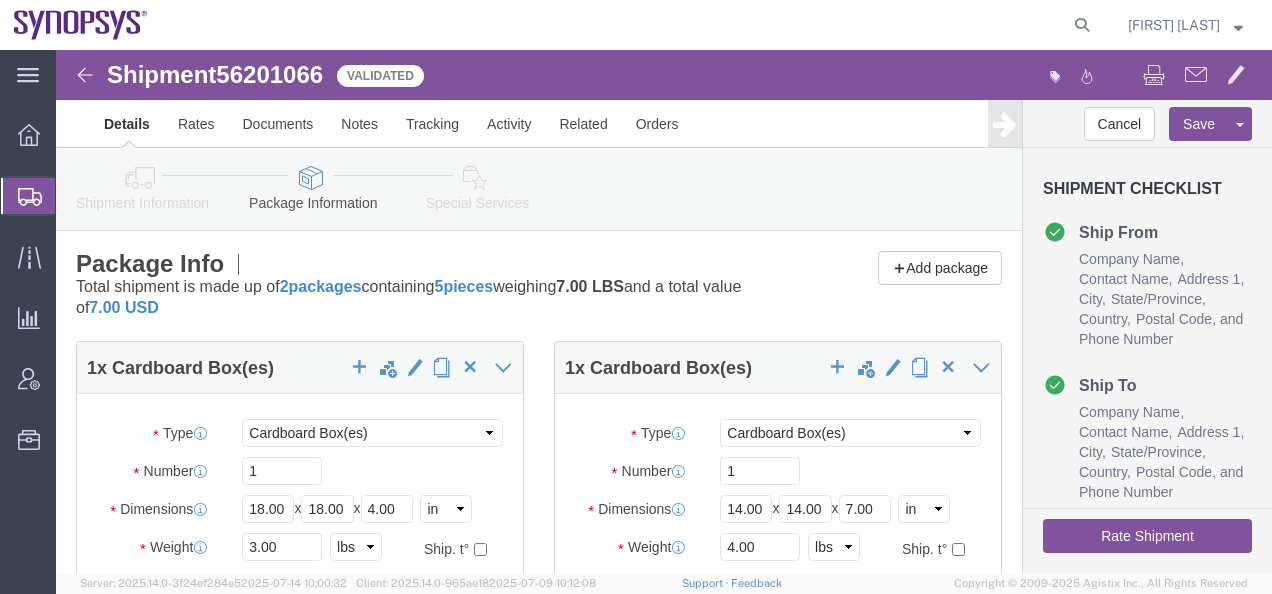 click 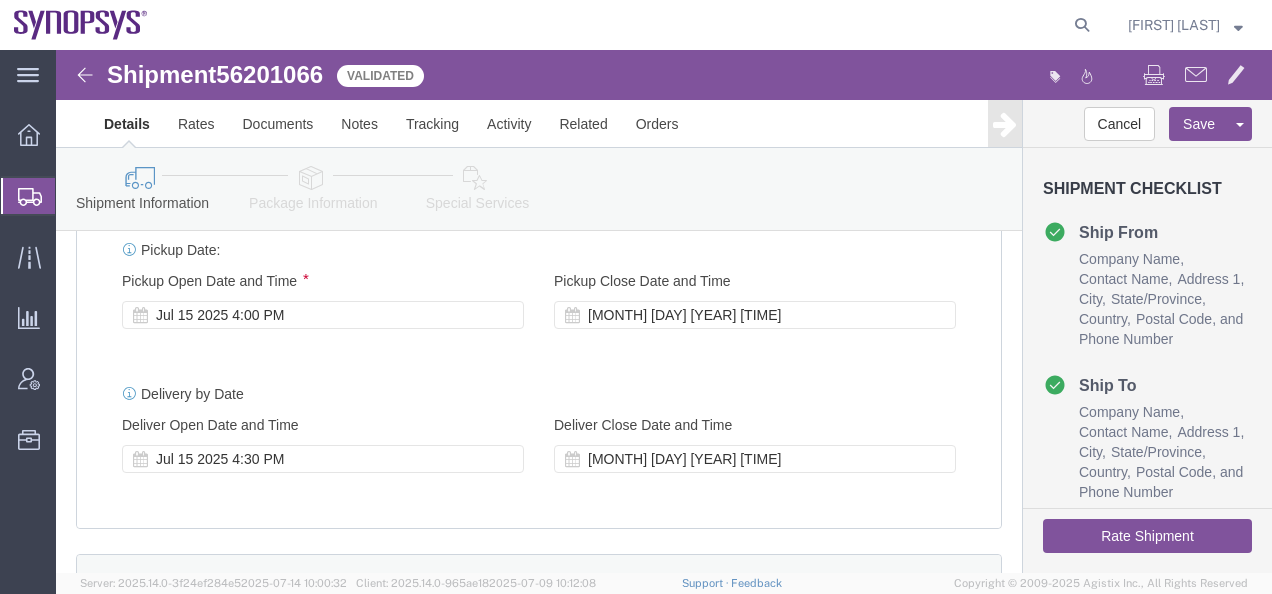 scroll, scrollTop: 800, scrollLeft: 0, axis: vertical 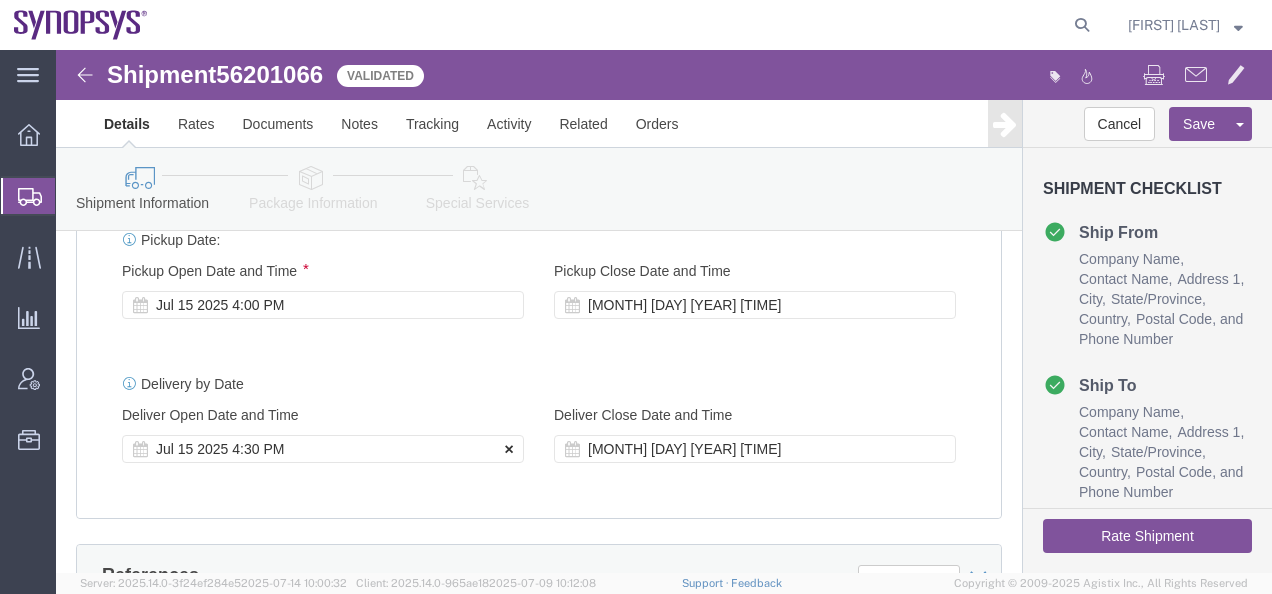 click 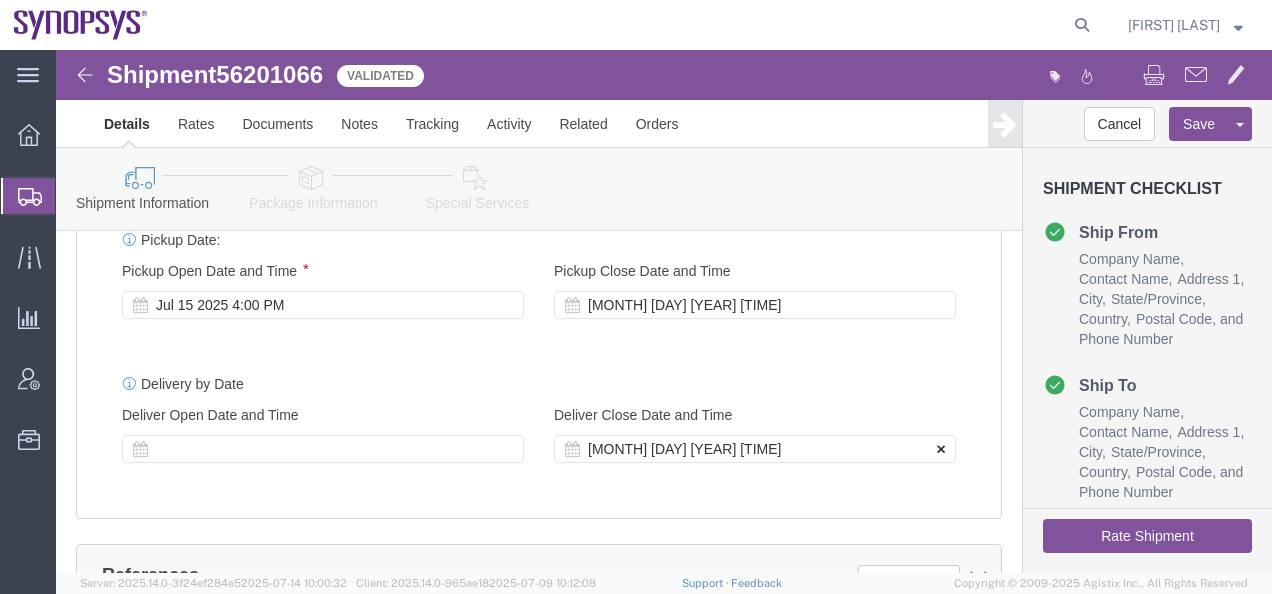 click 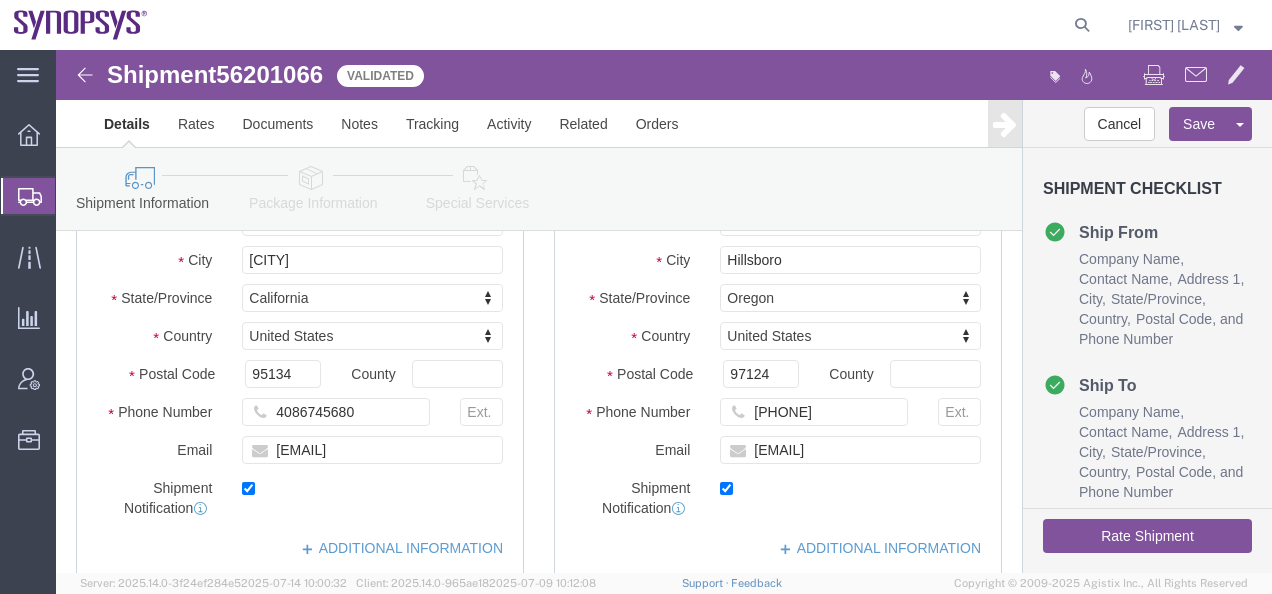 scroll, scrollTop: 300, scrollLeft: 0, axis: vertical 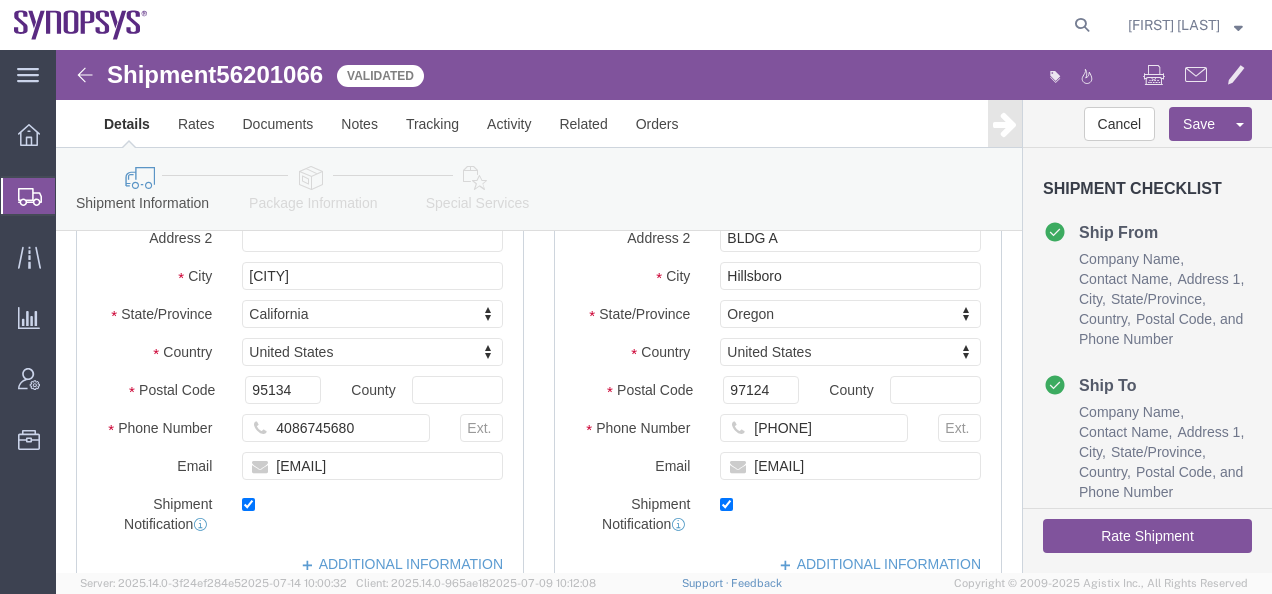 click on "Rate Shipment" 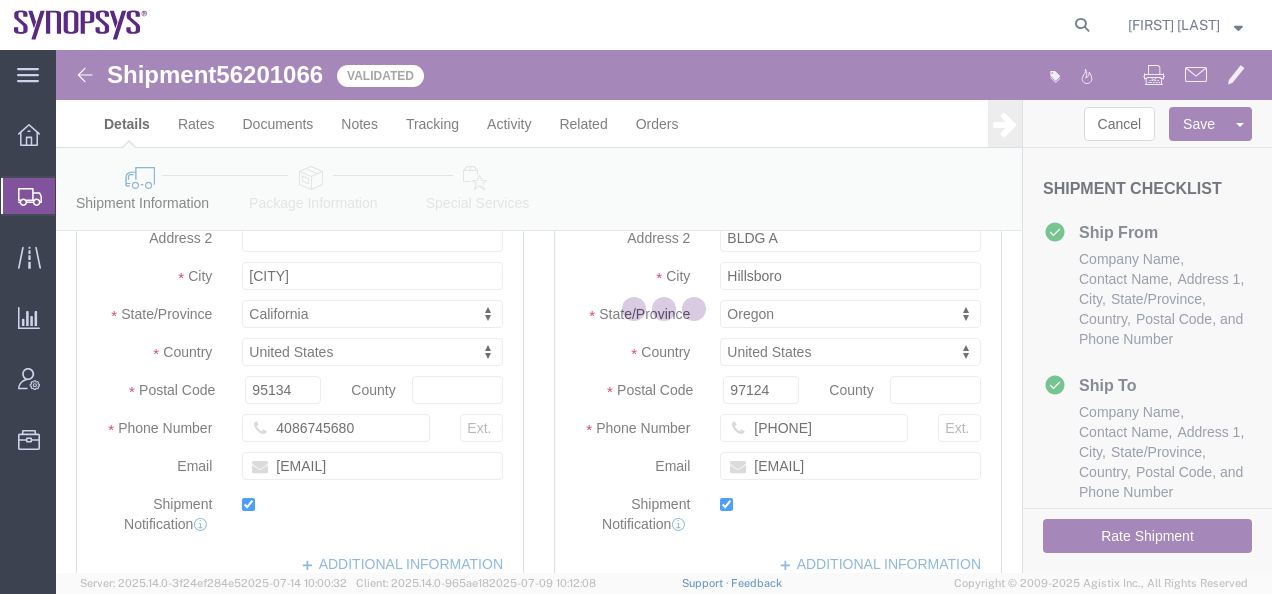 scroll, scrollTop: 0, scrollLeft: 0, axis: both 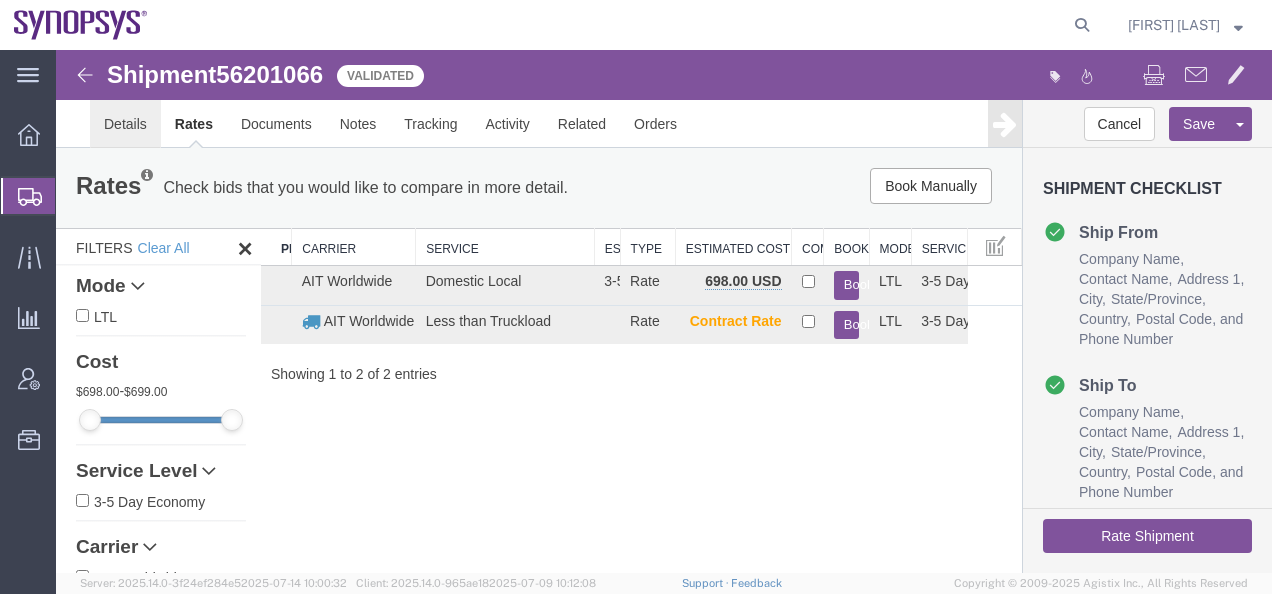 click on "Details" at bounding box center [125, 124] 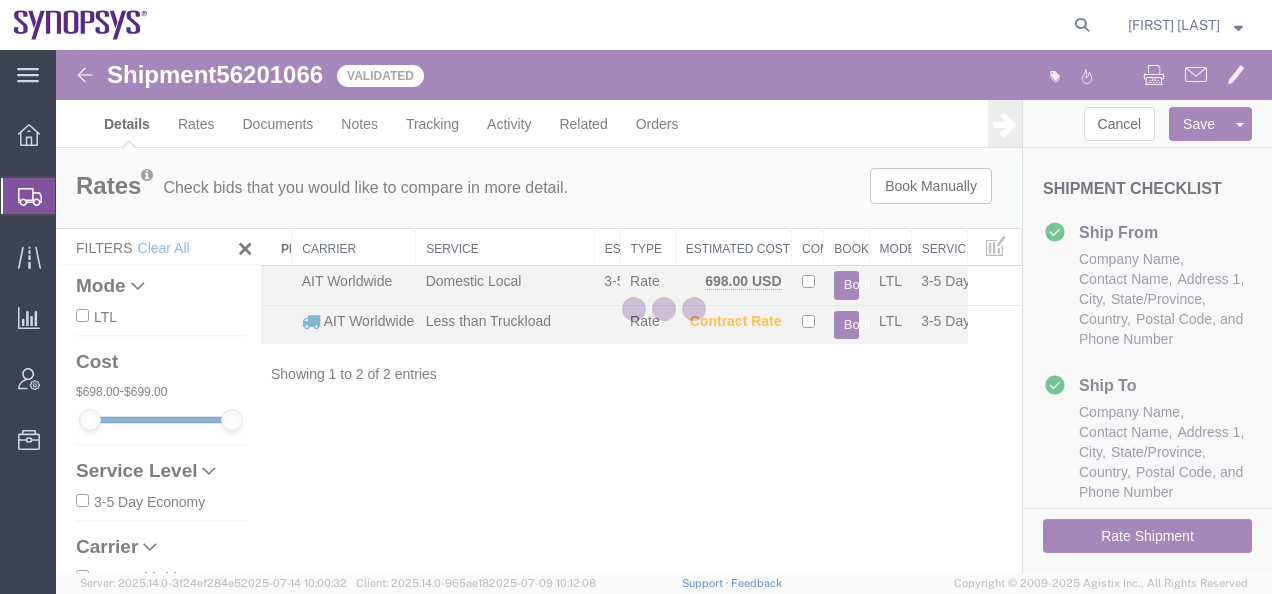 select on "63190" 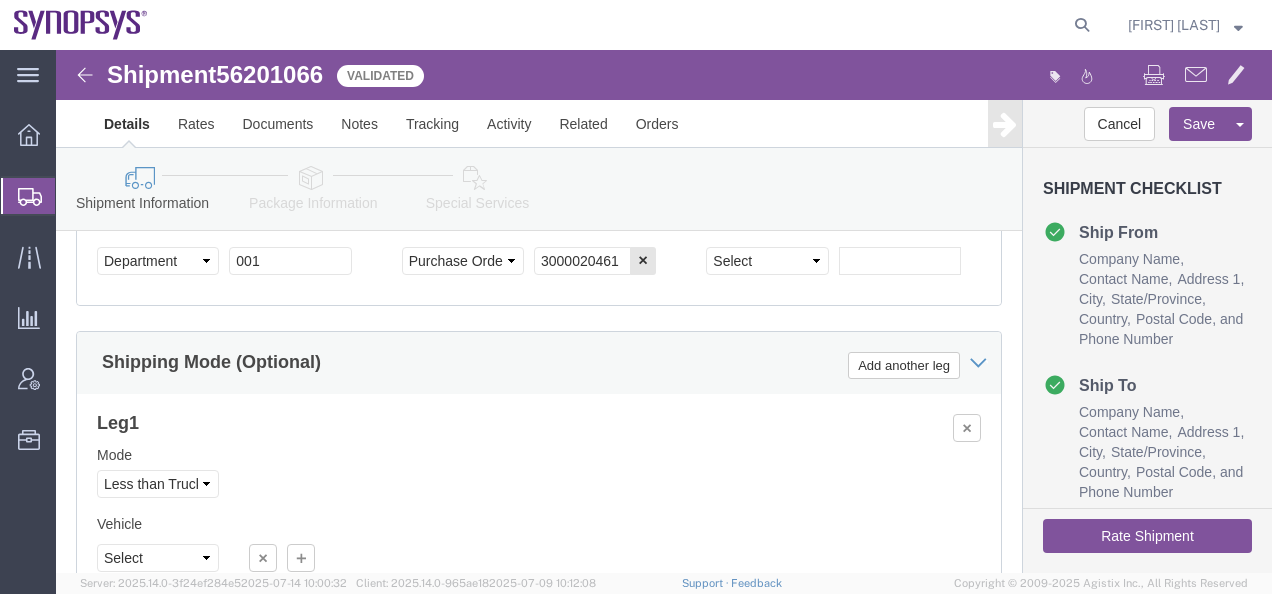 scroll, scrollTop: 1372, scrollLeft: 0, axis: vertical 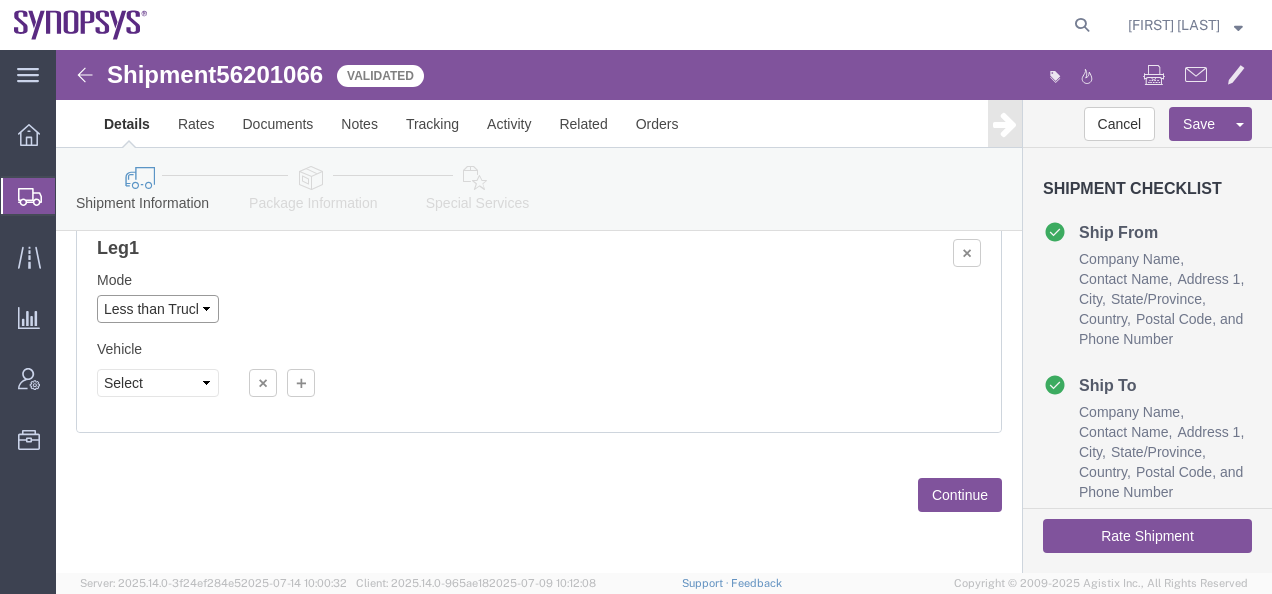 click on "Select Air Less than Truckload Multi-Leg Ocean Freight Rail Small Parcel Truckload" 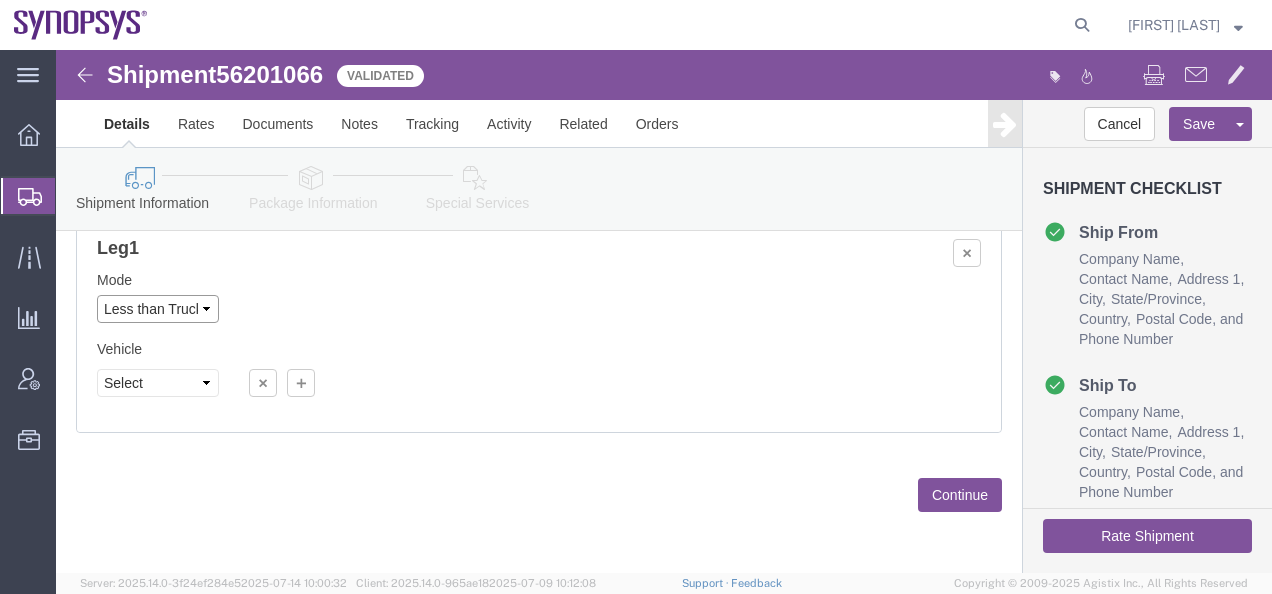 select on "SMAL" 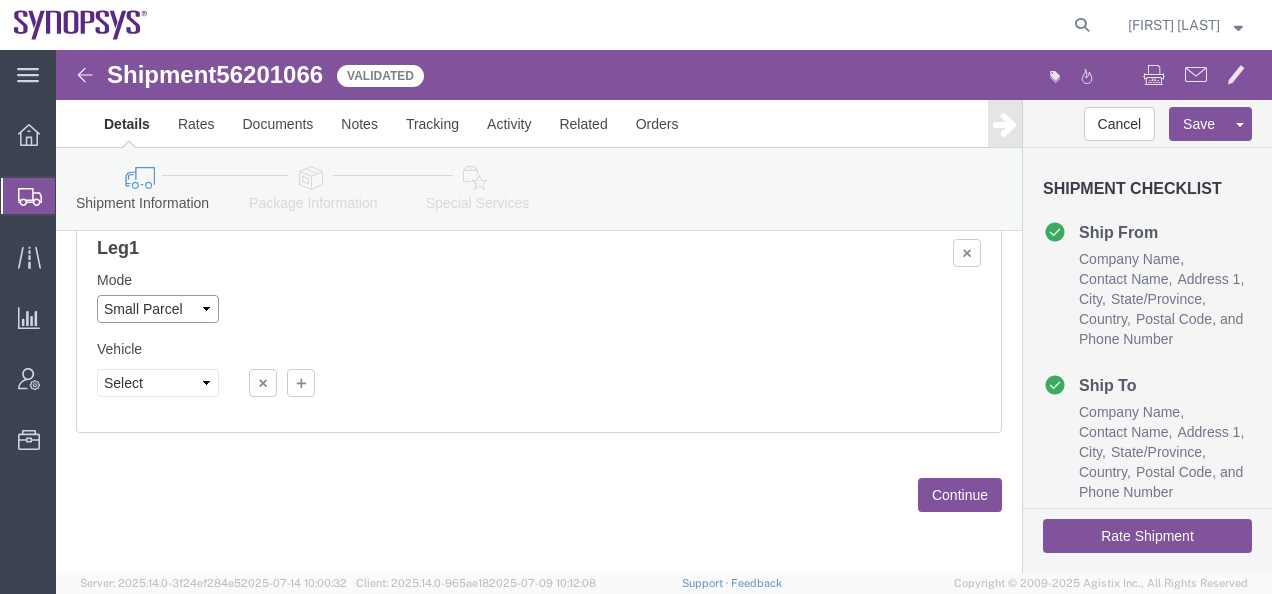 click on "Select Air Less than Truckload Multi-Leg Ocean Freight Rail Small Parcel Truckload" 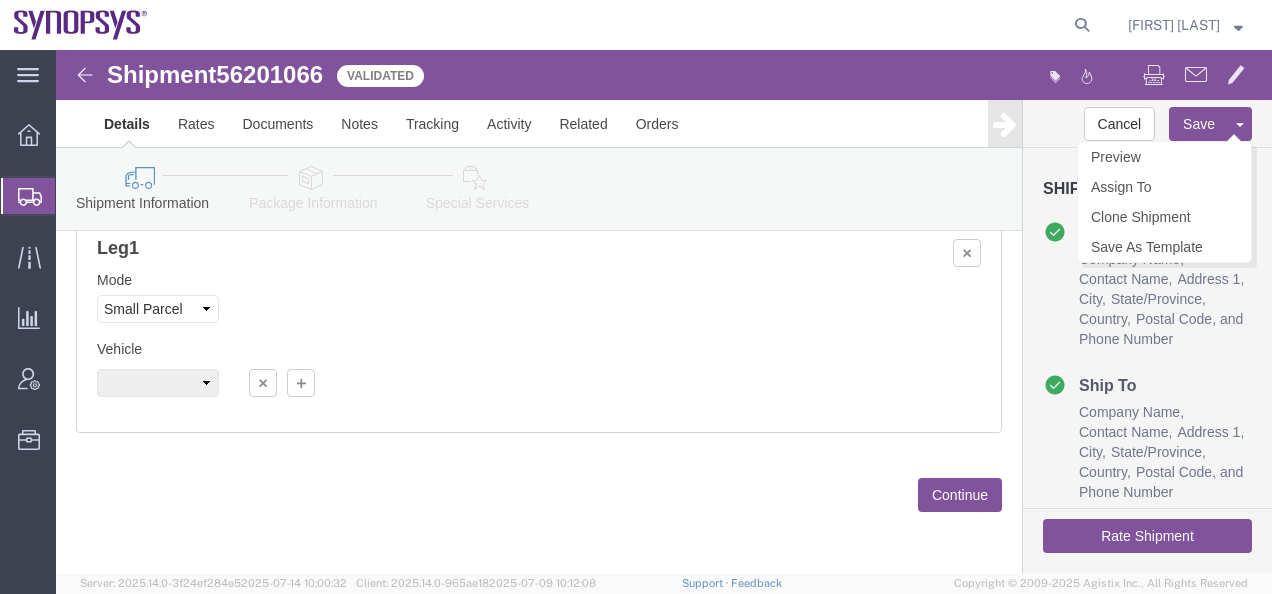 click on "Save" 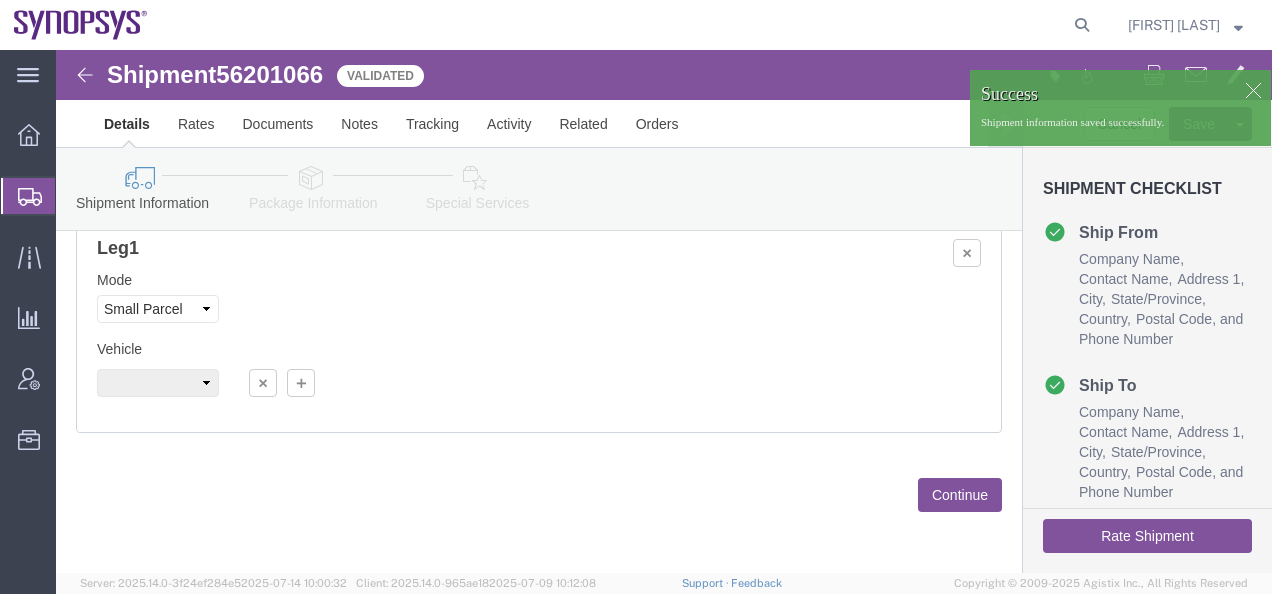 click on "Rate Shipment" 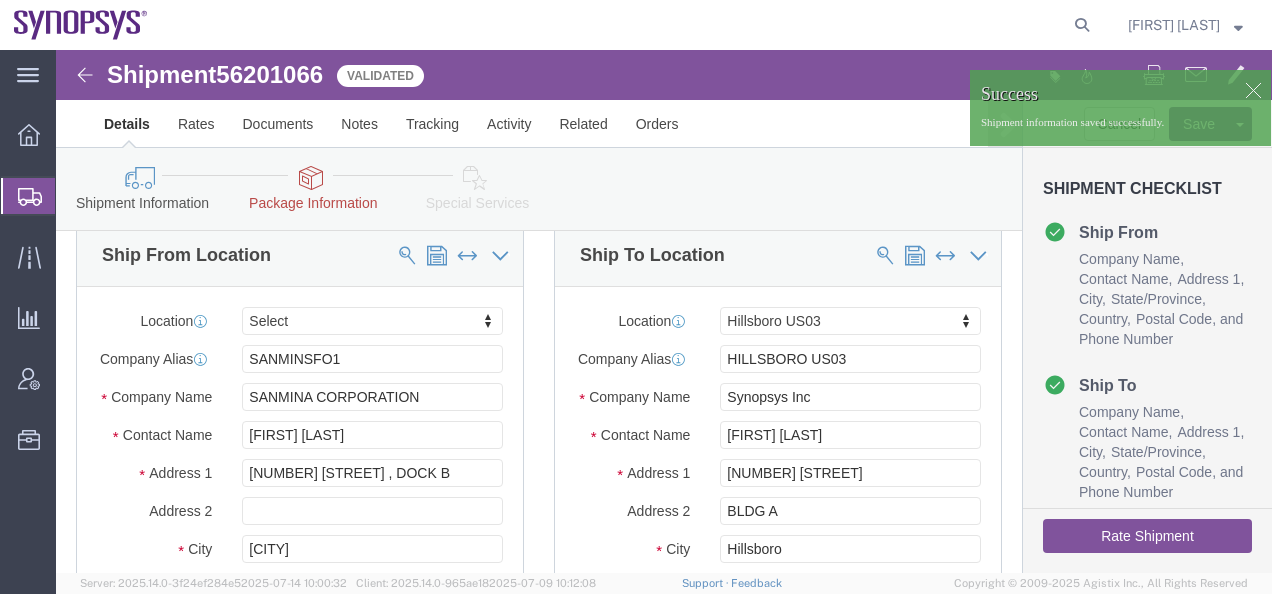 scroll, scrollTop: 0, scrollLeft: 0, axis: both 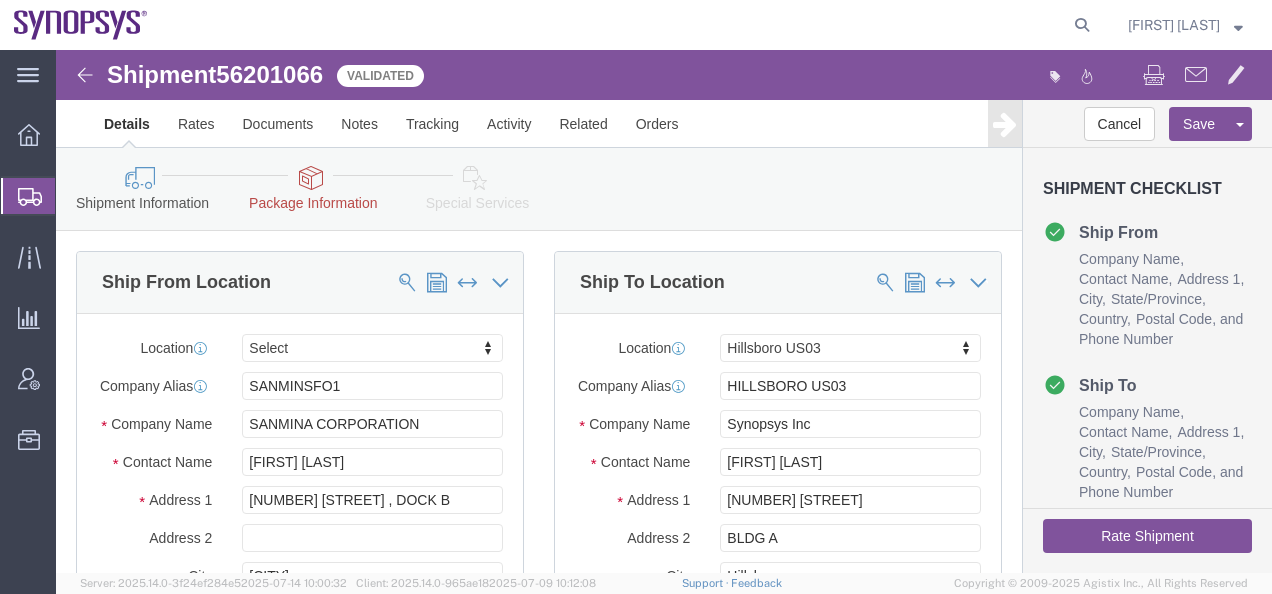 click on "Rate Shipment" 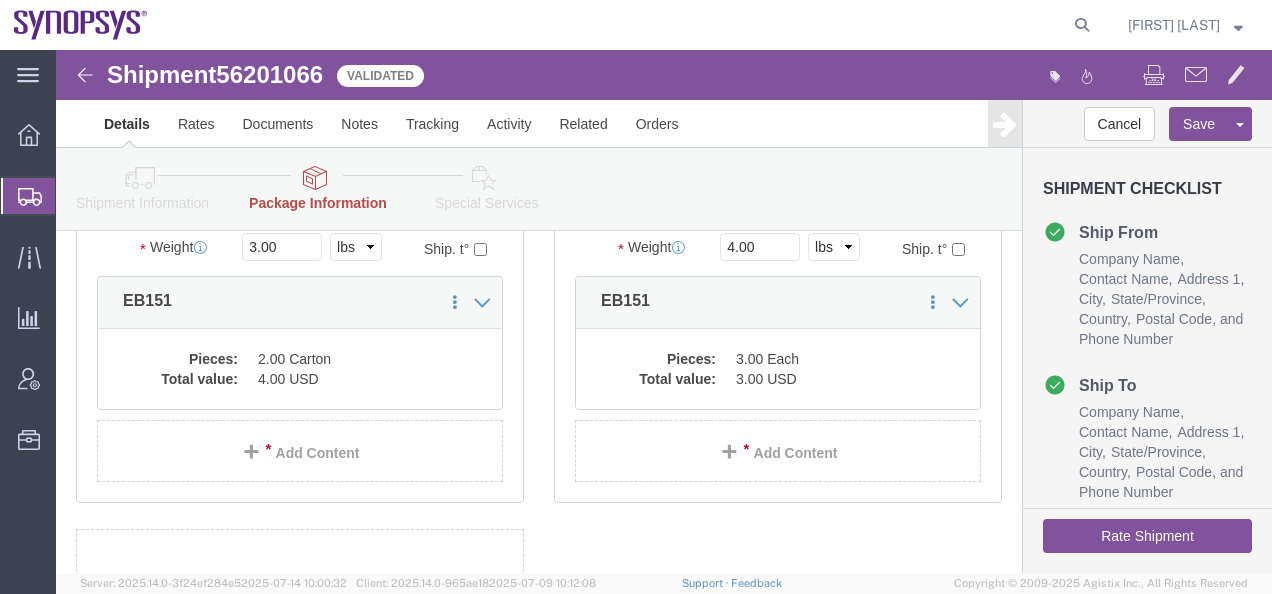 scroll, scrollTop: 0, scrollLeft: 0, axis: both 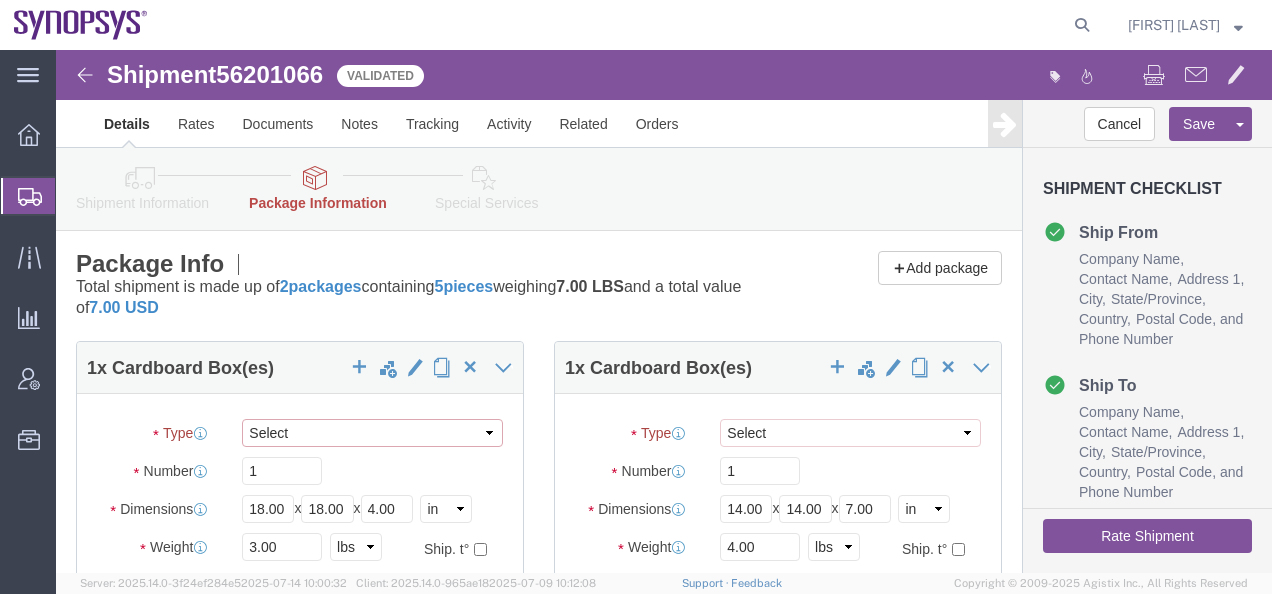 click on "Select Envelope Large Box Medium Box PAK Rack Small Box Tube Your Packaging" 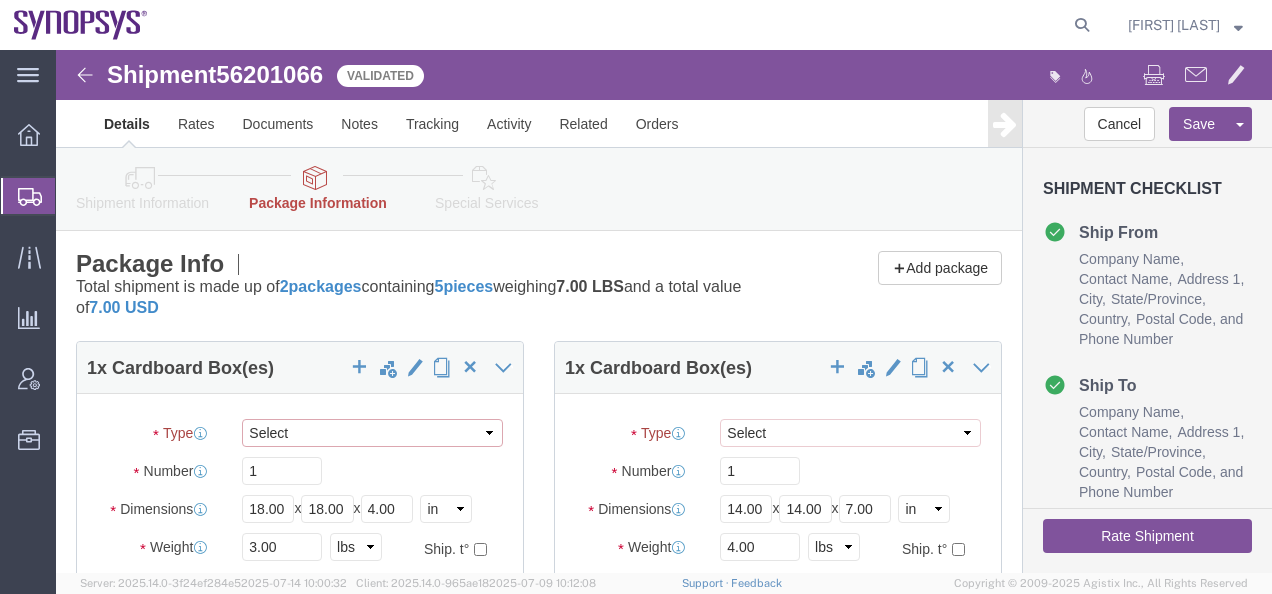 select on "YRPK" 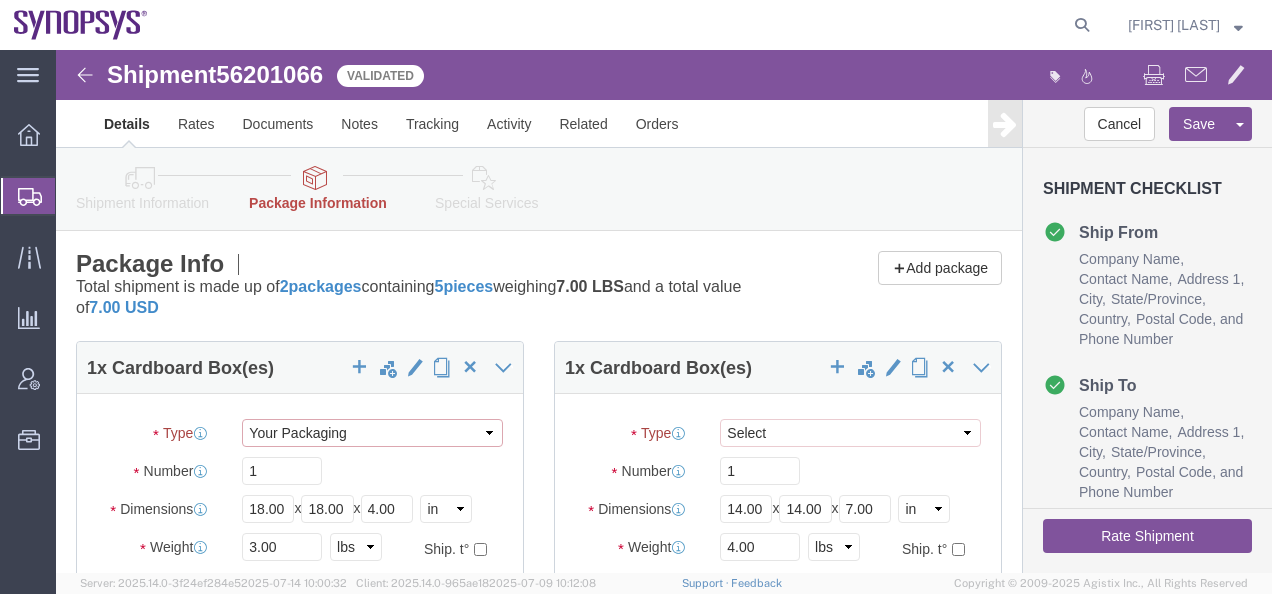 click on "Select Envelope Large Box Medium Box PAK Rack Small Box Tube Your Packaging" 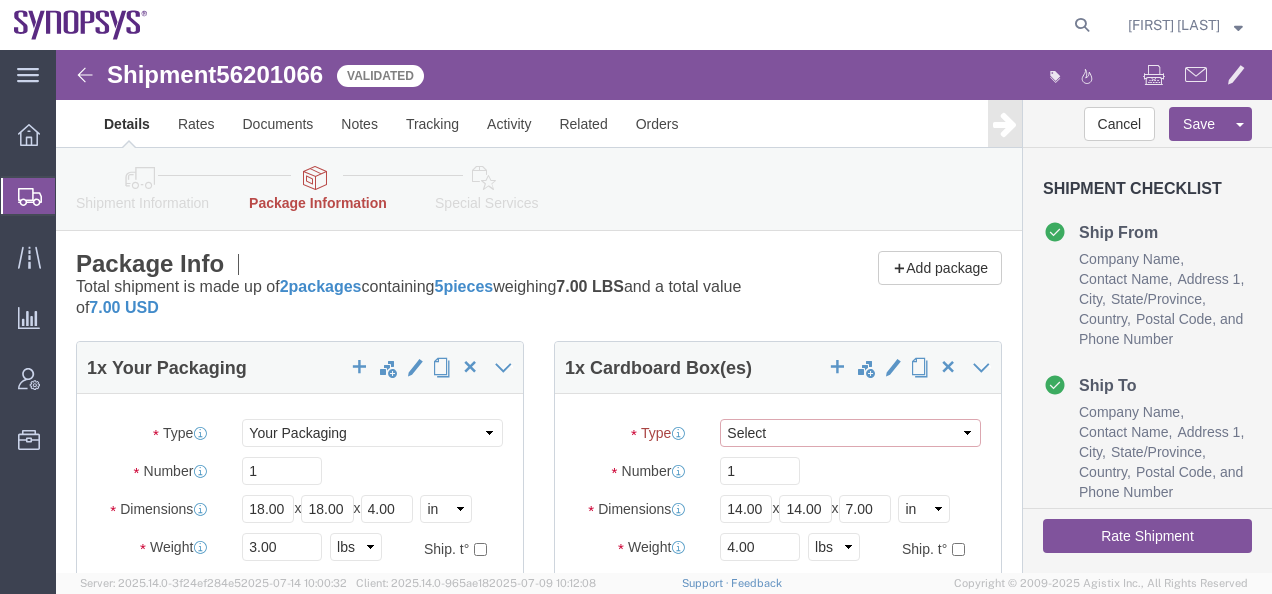 click on "Select Envelope Large Box Medium Box PAK Rack Small Box Tube Your Packaging" 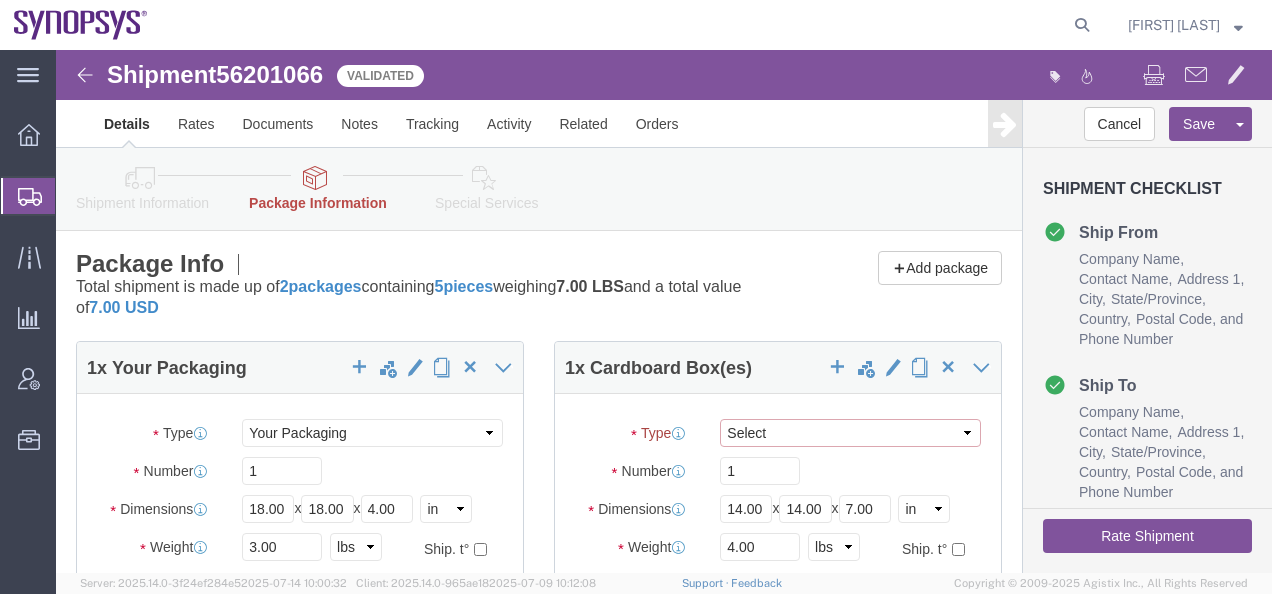 select on "YRPK" 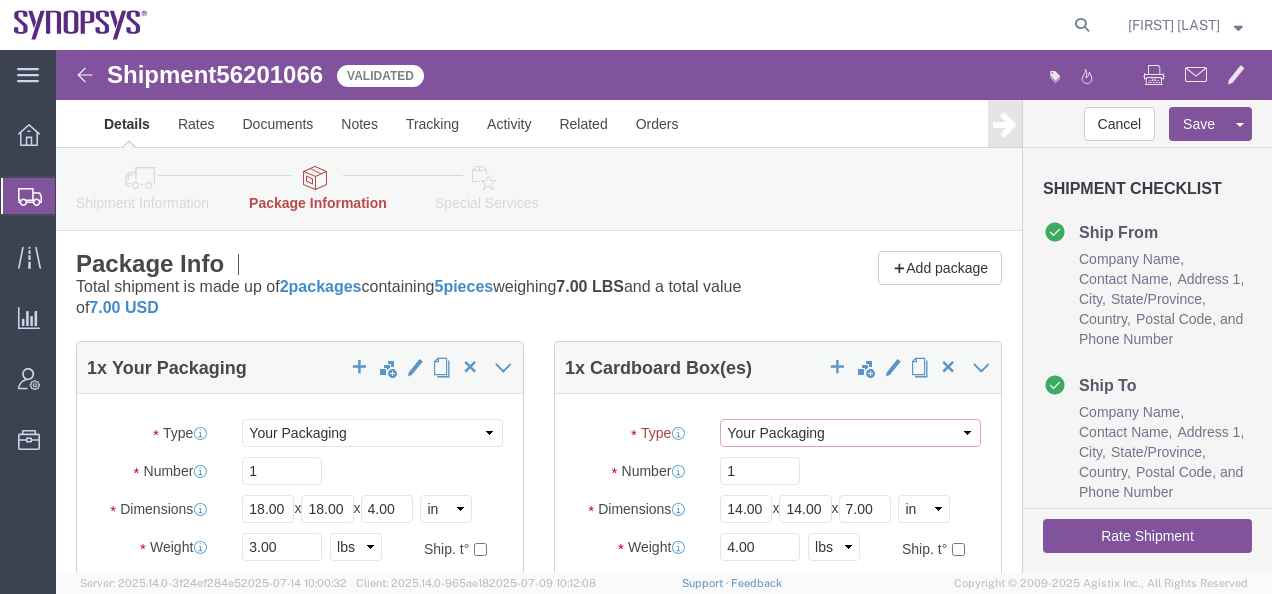 click on "Select Envelope Large Box Medium Box PAK Rack Small Box Tube Your Packaging" 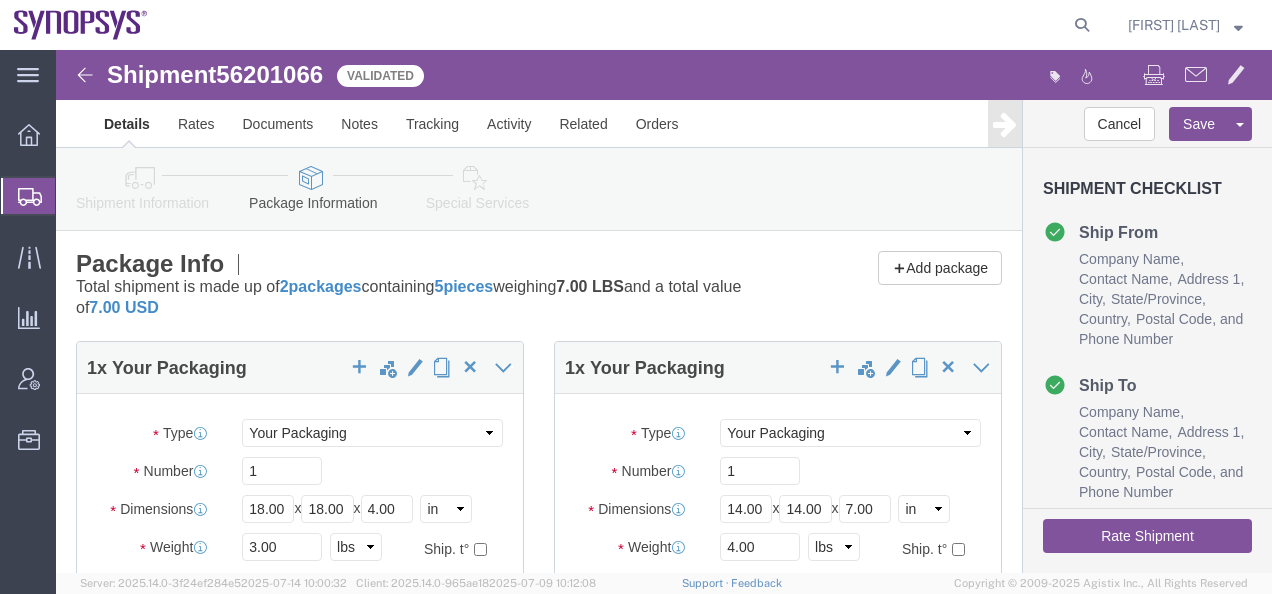 click on "Rate Shipment" 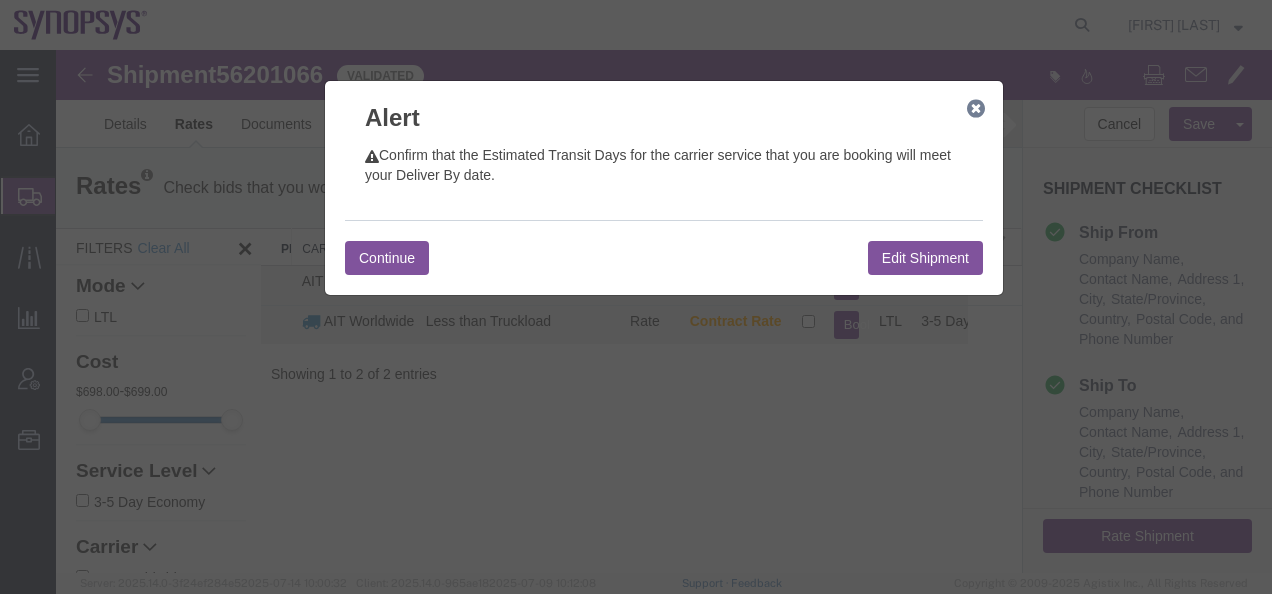 click on "Edit Shipment" at bounding box center (925, 258) 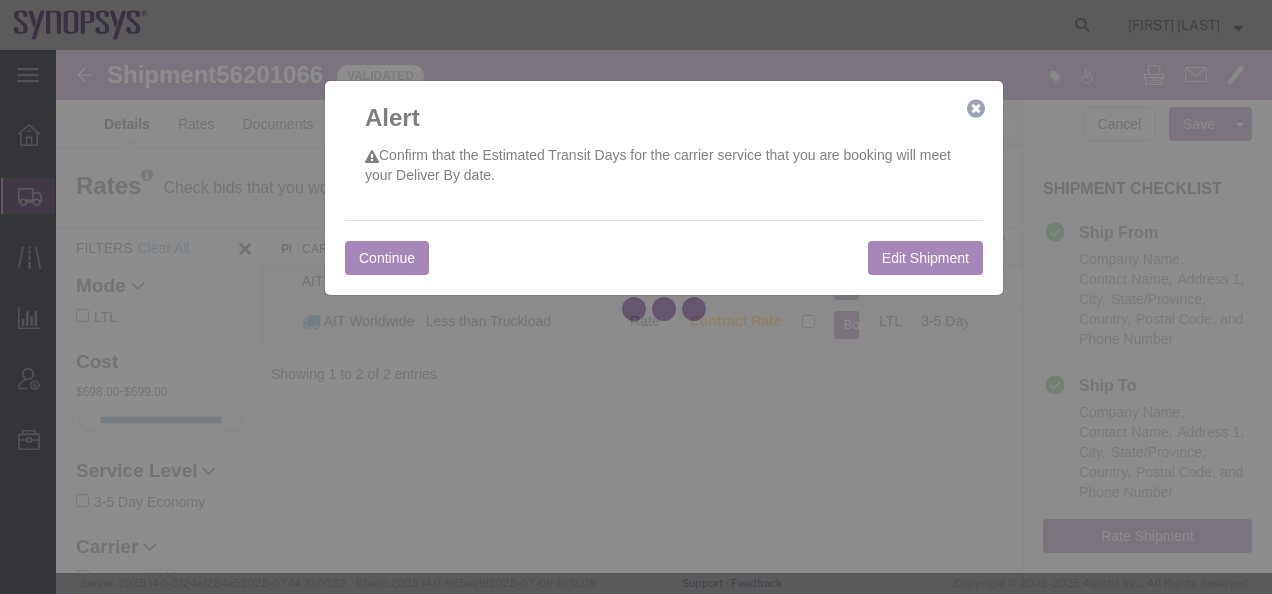 select on "63190" 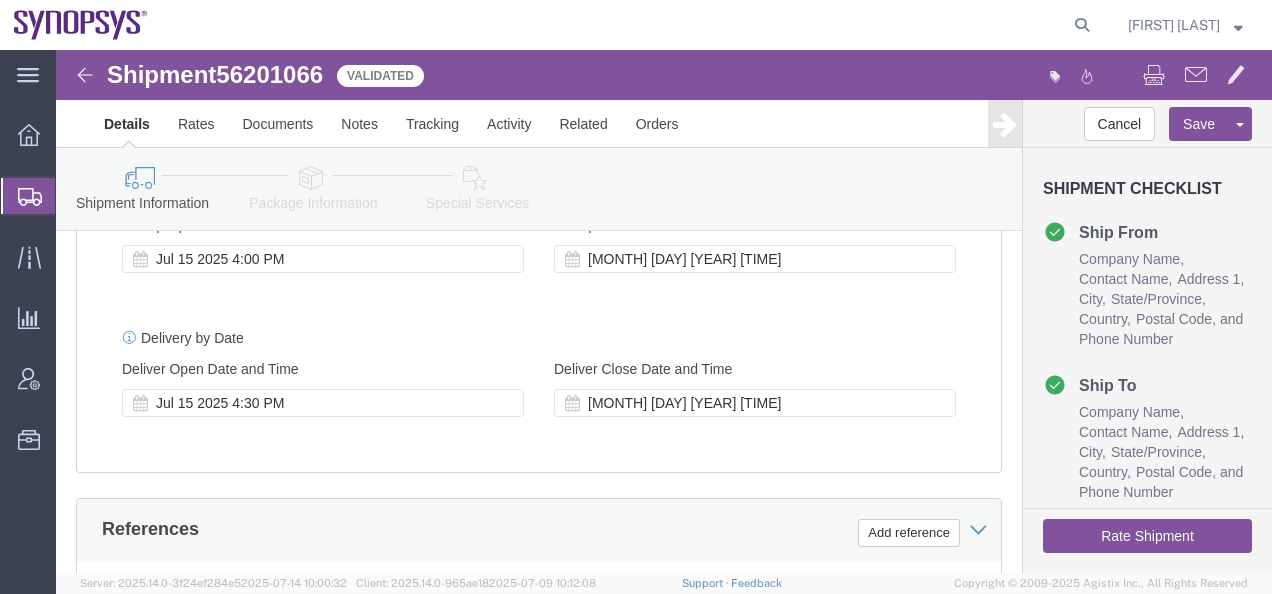 scroll, scrollTop: 900, scrollLeft: 0, axis: vertical 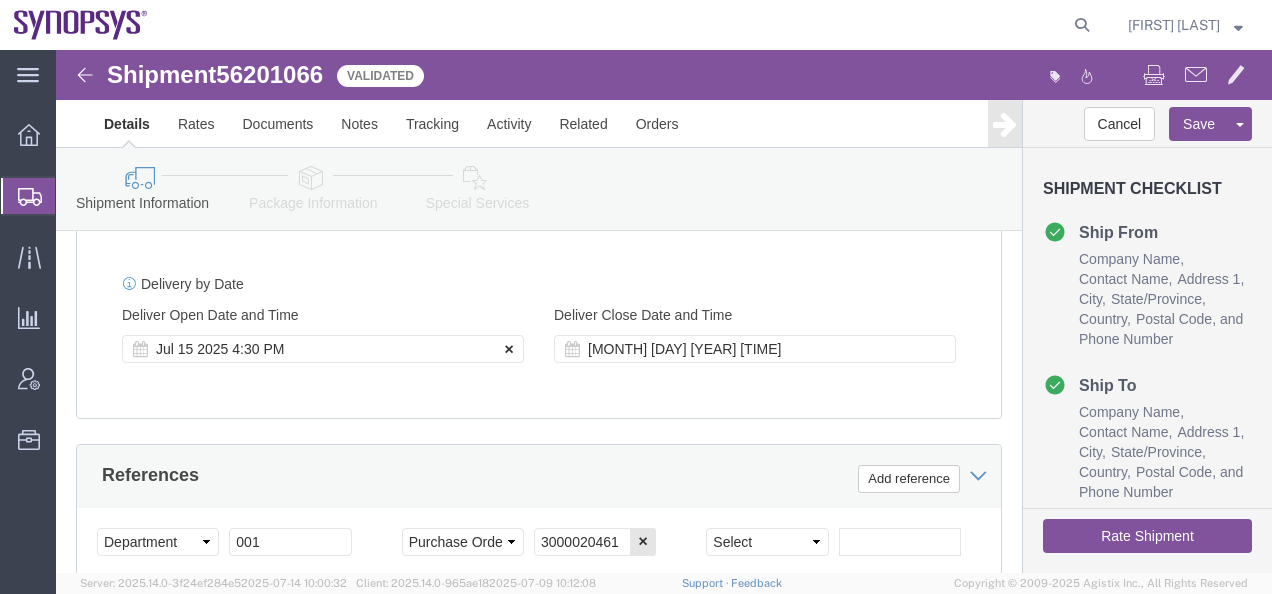 click 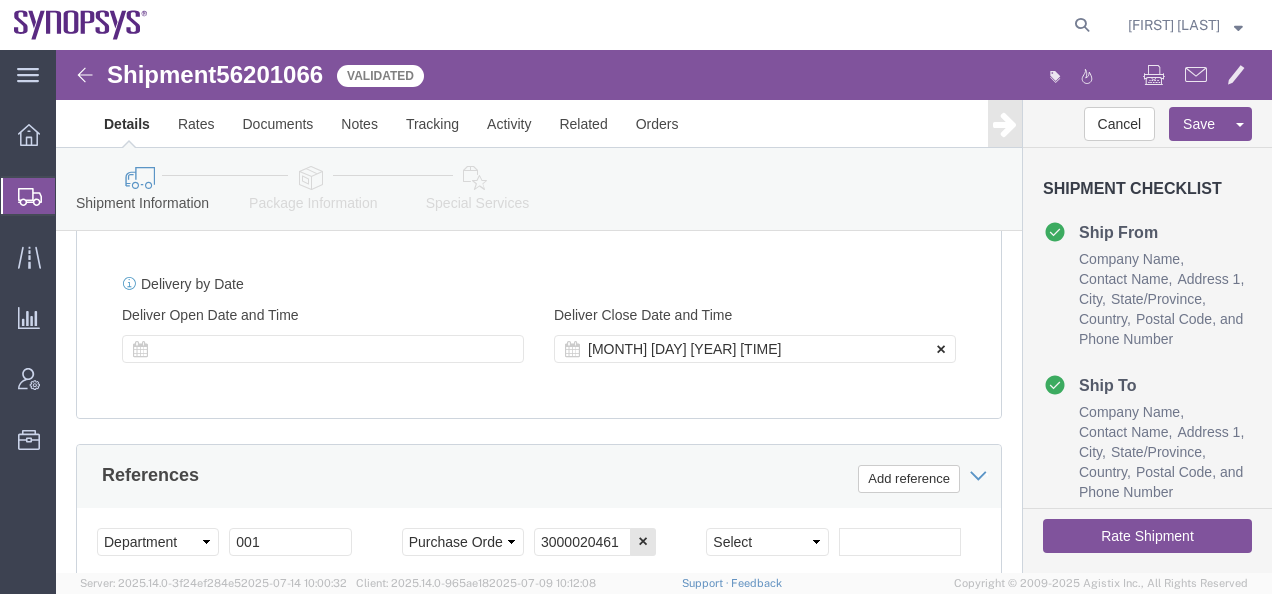 click 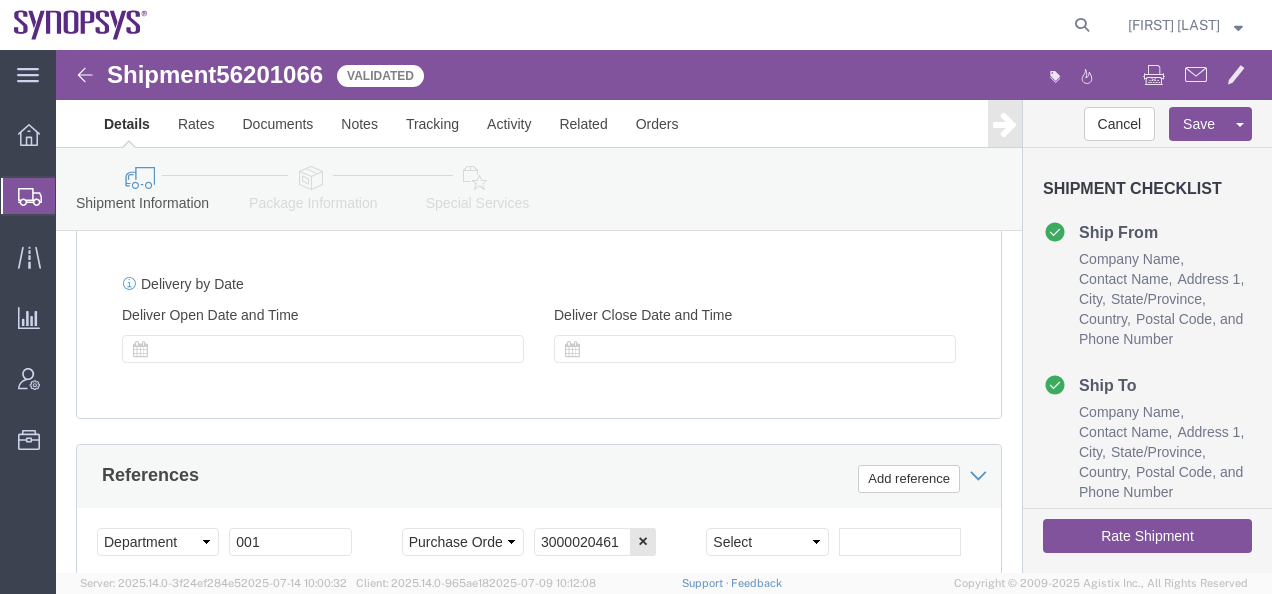click on "Save" 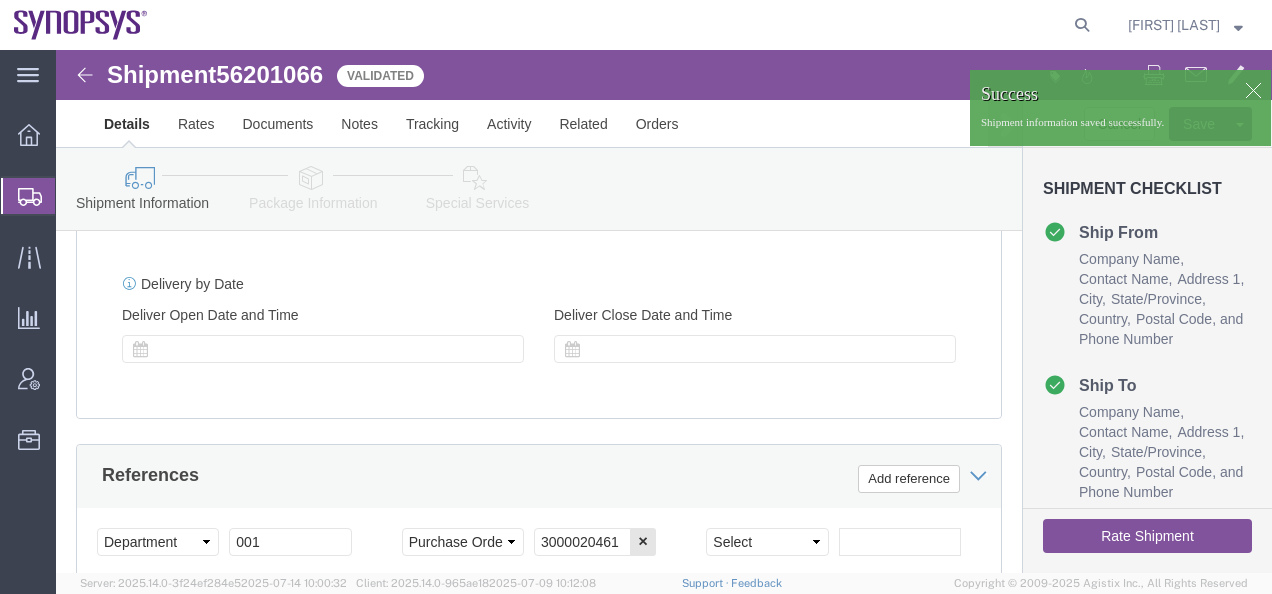 click on "Rate Shipment" 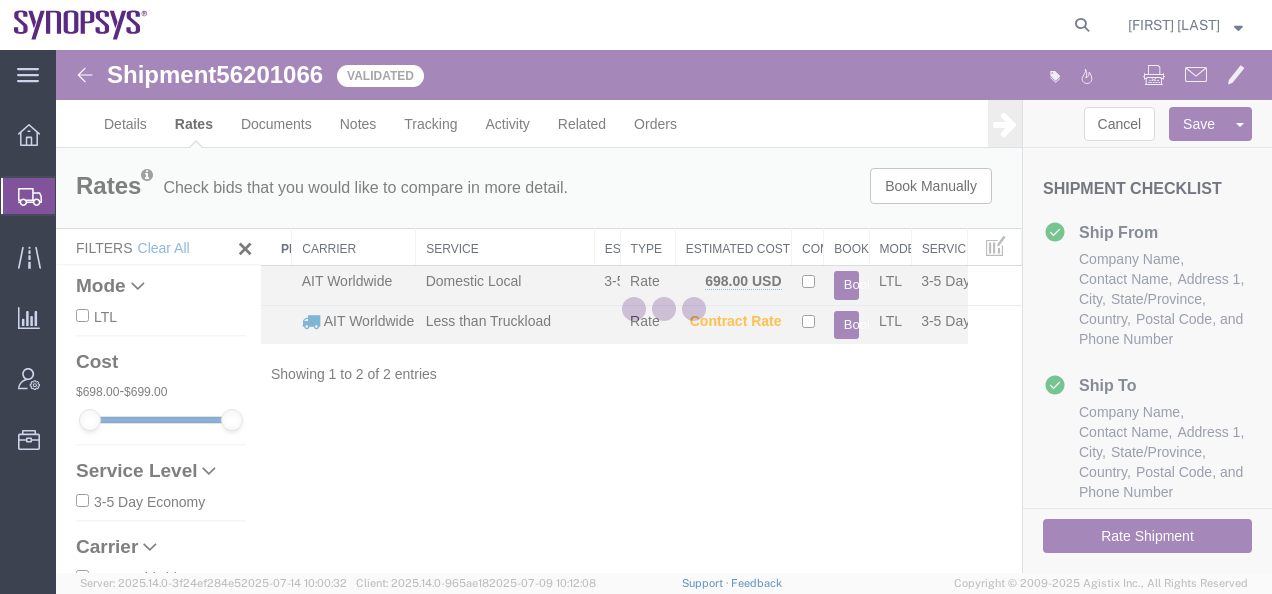 scroll, scrollTop: 0, scrollLeft: 0, axis: both 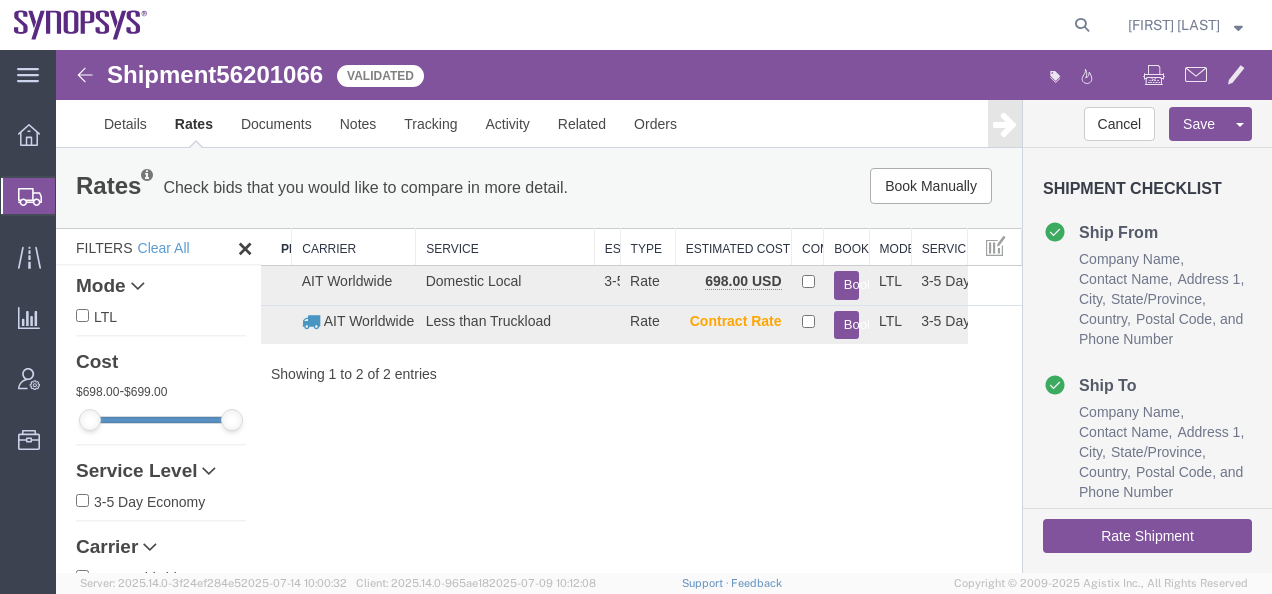 click at bounding box center (138, 286) 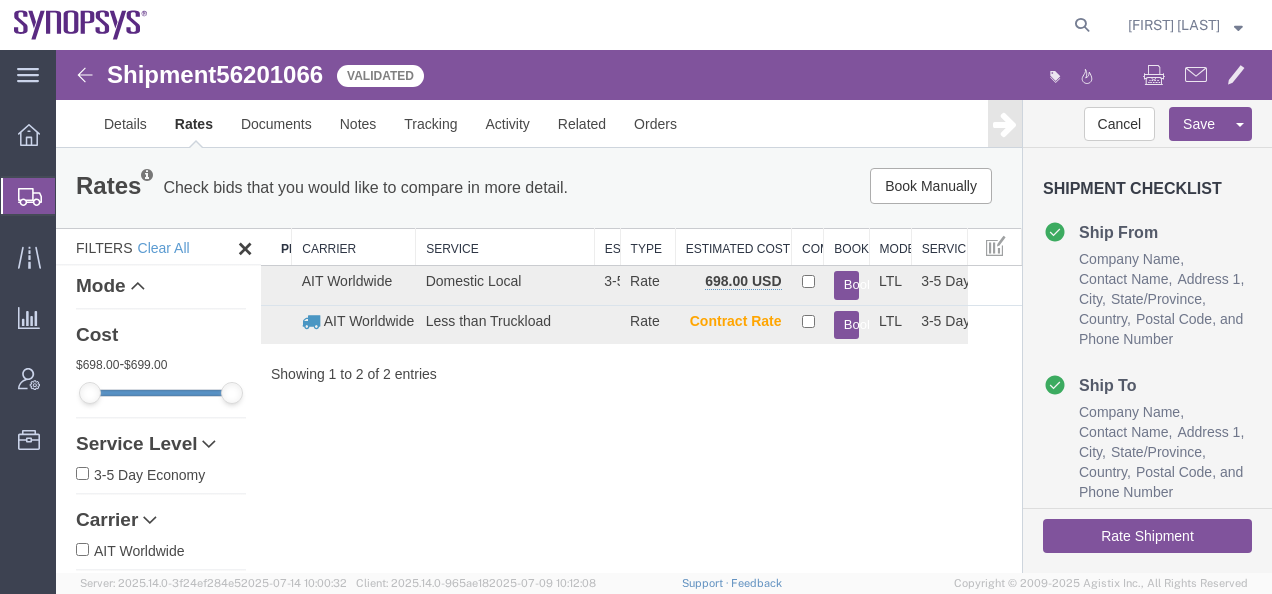 click at bounding box center (138, 286) 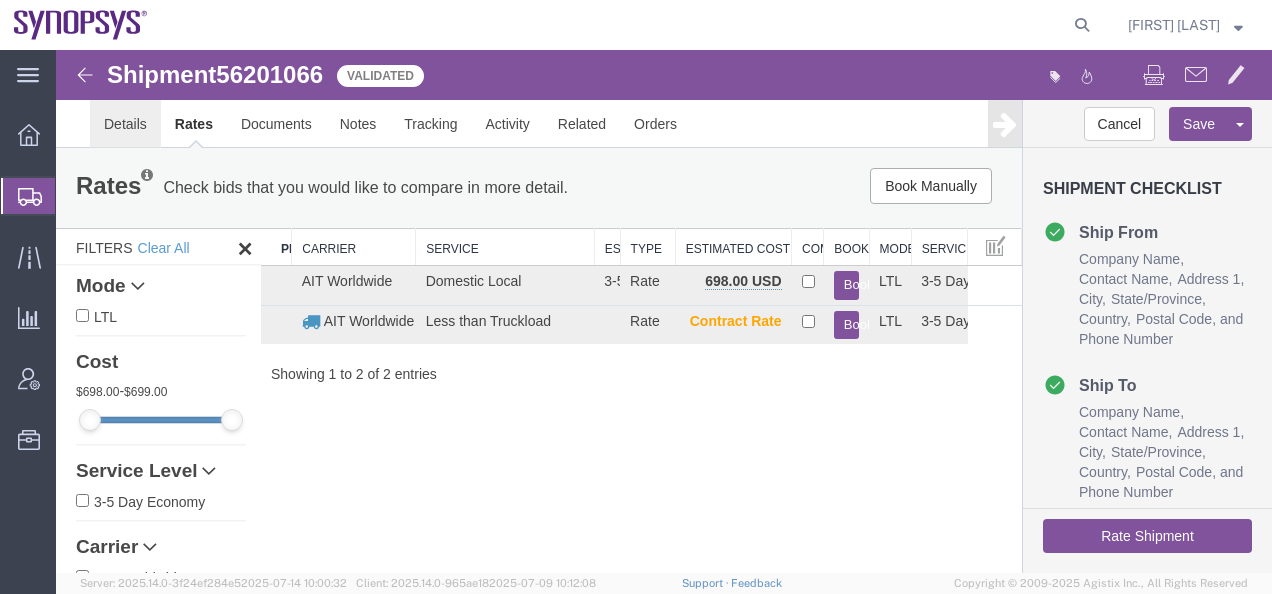 click on "Details" at bounding box center (125, 124) 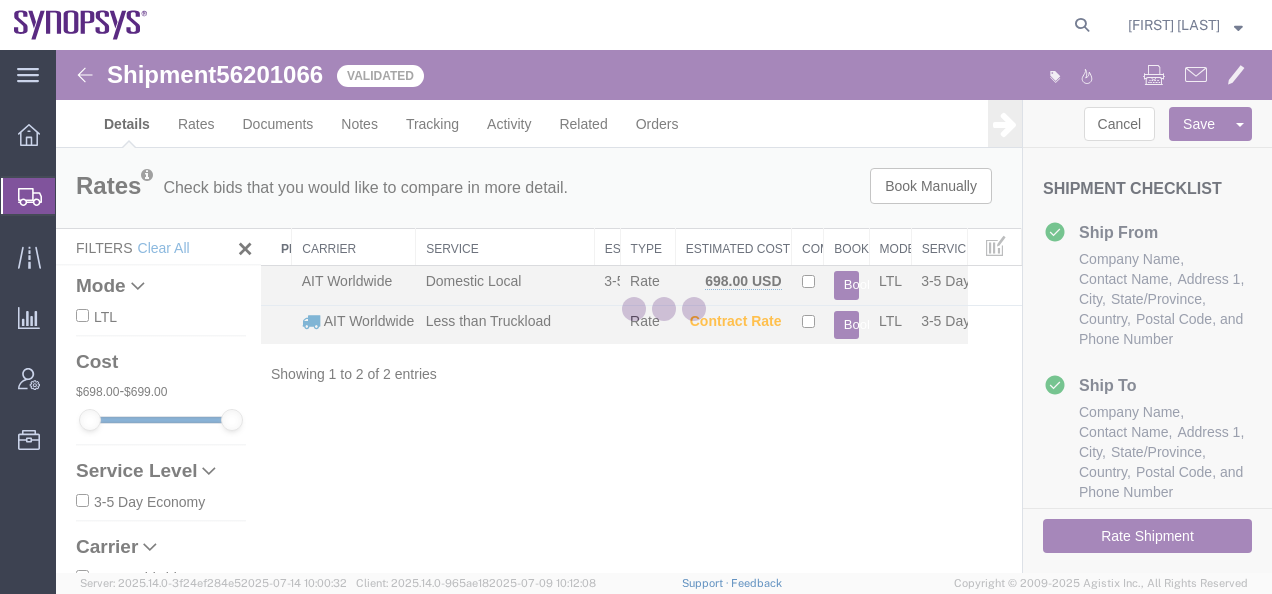 select on "63190" 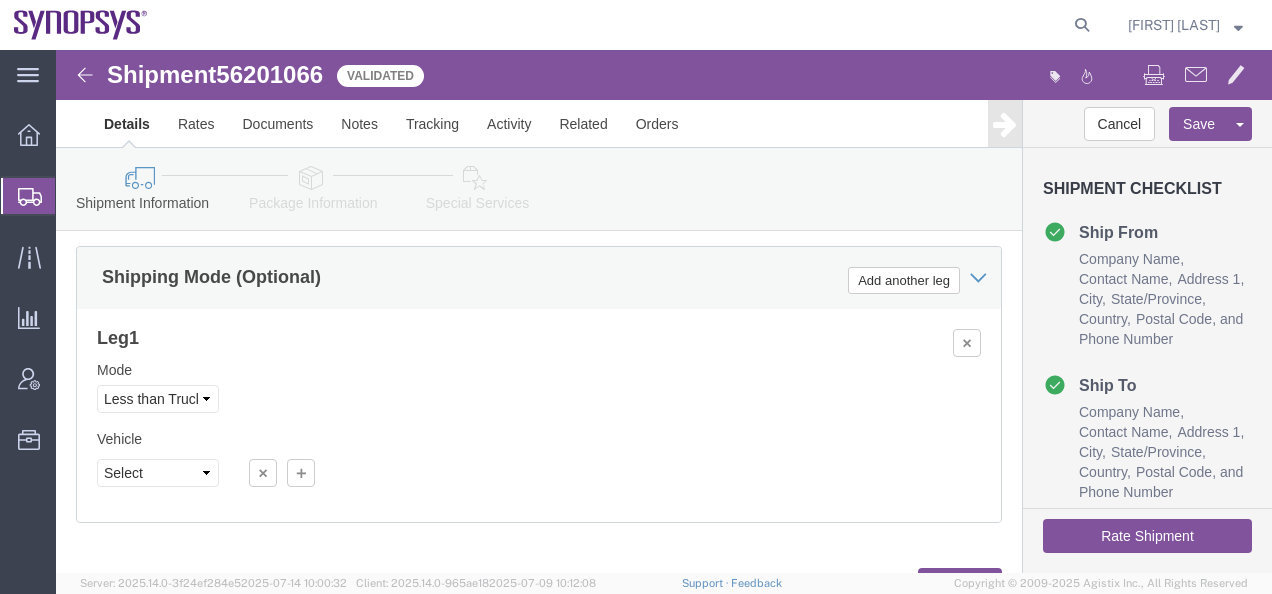 scroll, scrollTop: 1372, scrollLeft: 0, axis: vertical 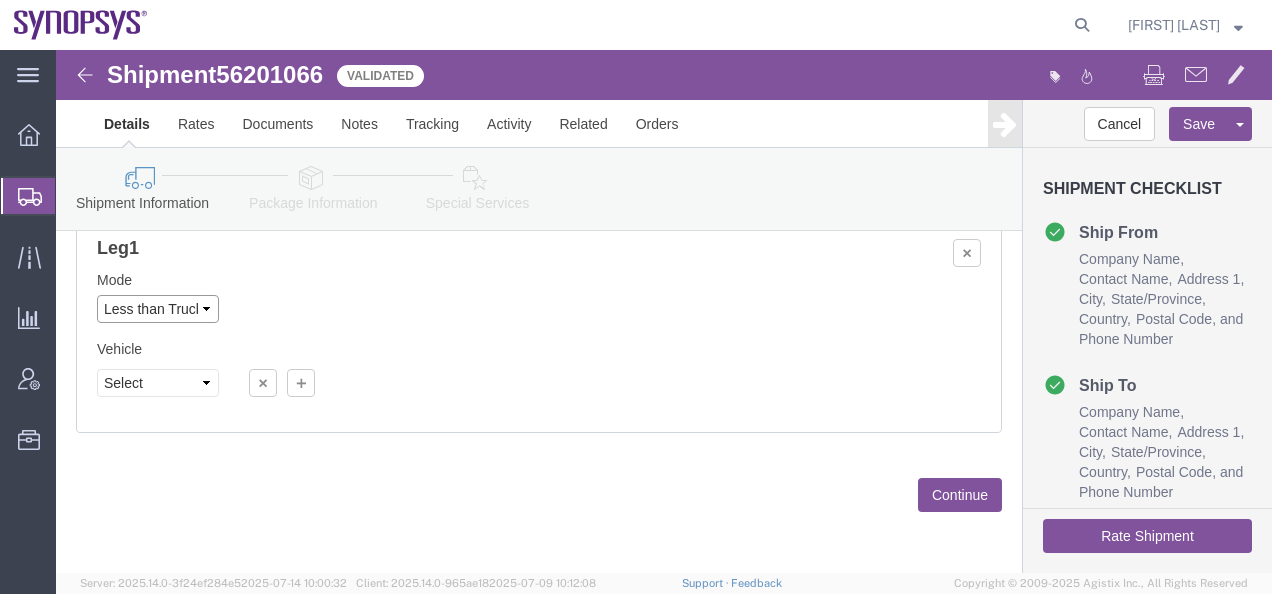 click on "Select Air Less than Truckload Multi-Leg Ocean Freight Rail Small Parcel Truckload" 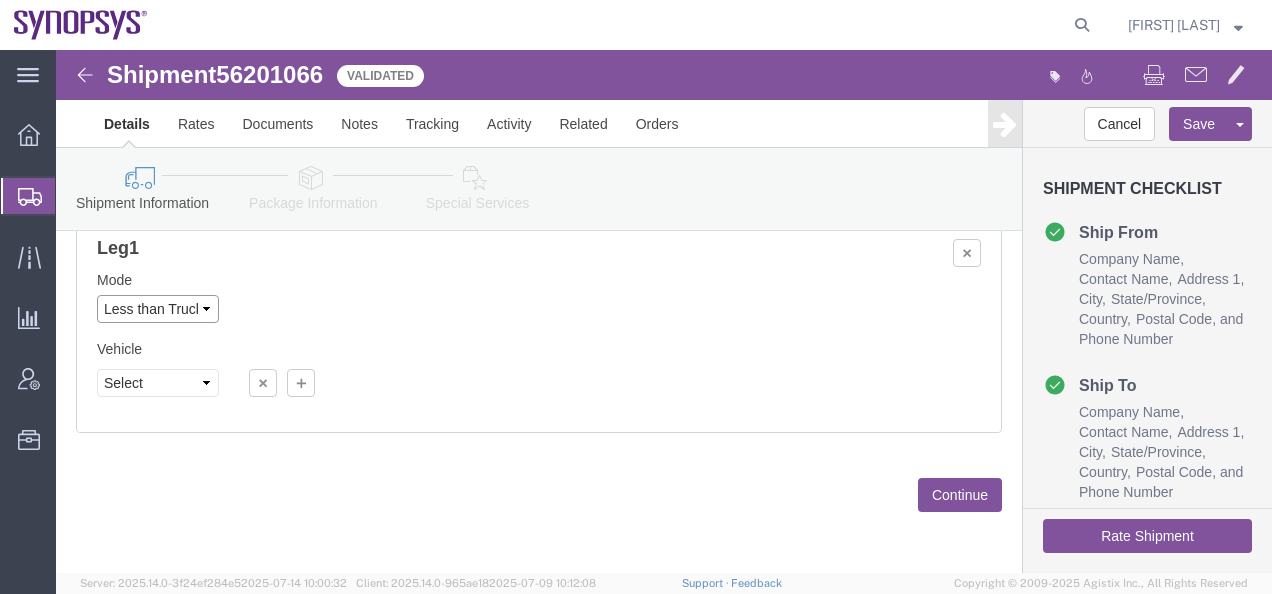 select on "SMAL" 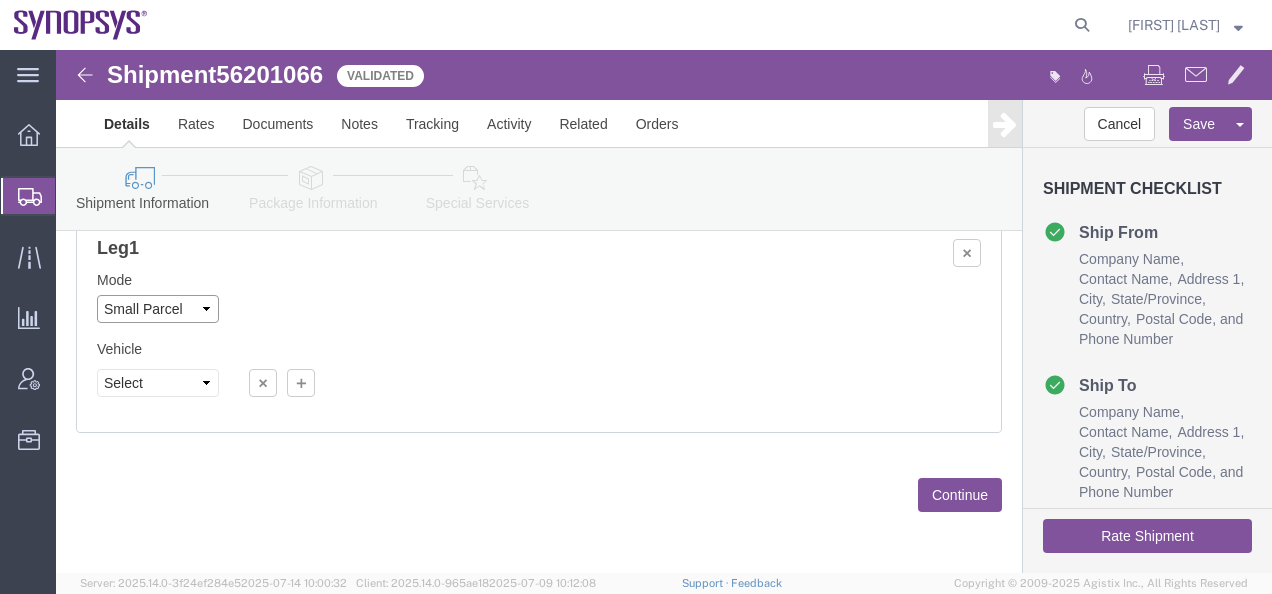 click on "Select Air Less than Truckload Multi-Leg Ocean Freight Rail Small Parcel Truckload" 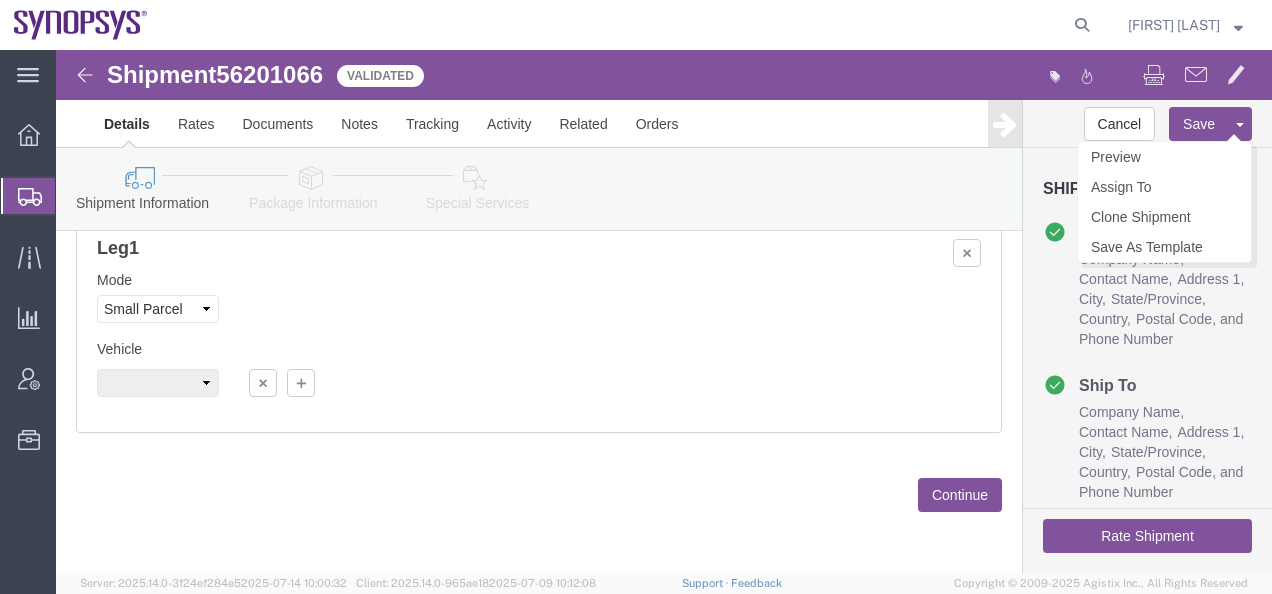 click on "Save" 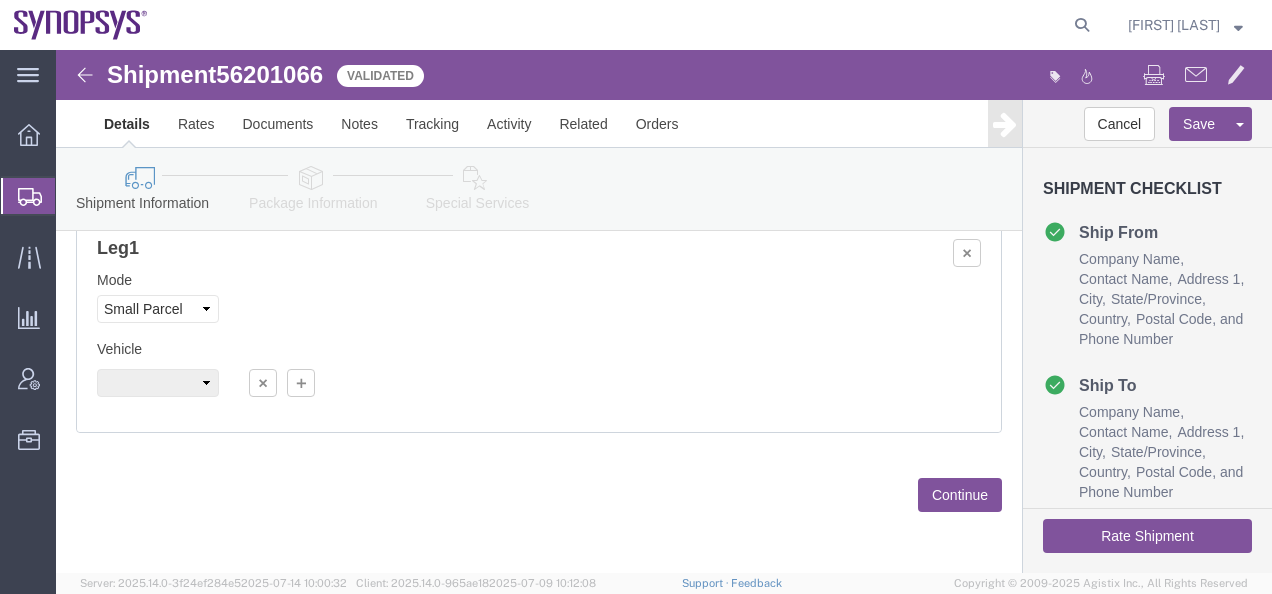 click on "Rate Shipment" 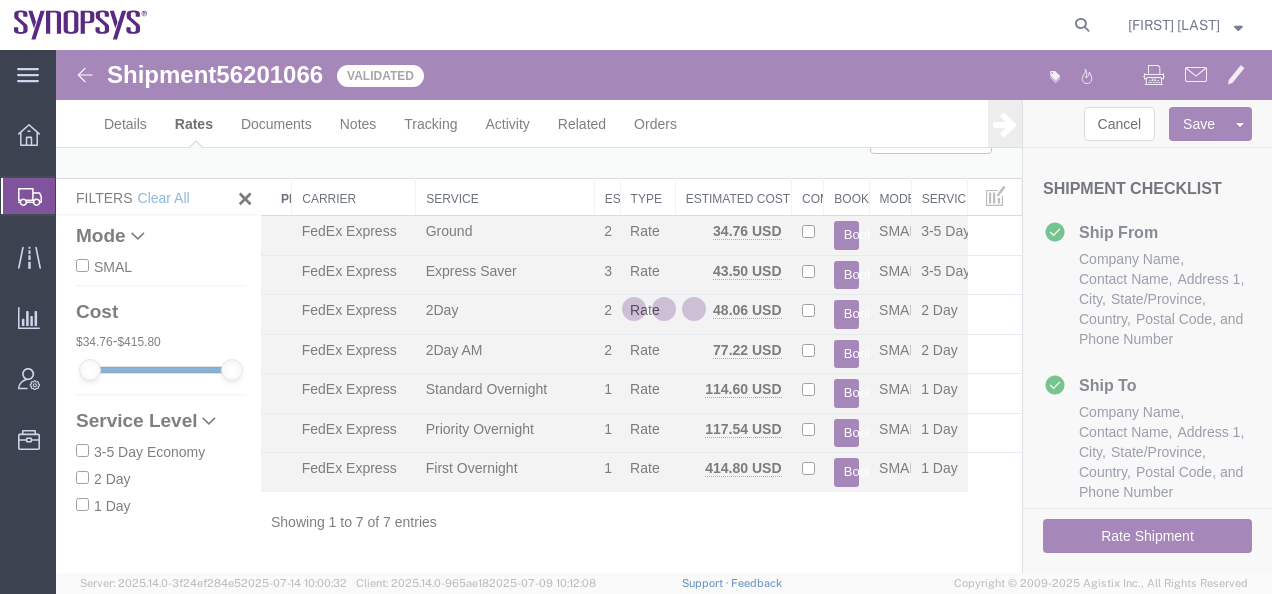 scroll, scrollTop: 9, scrollLeft: 0, axis: vertical 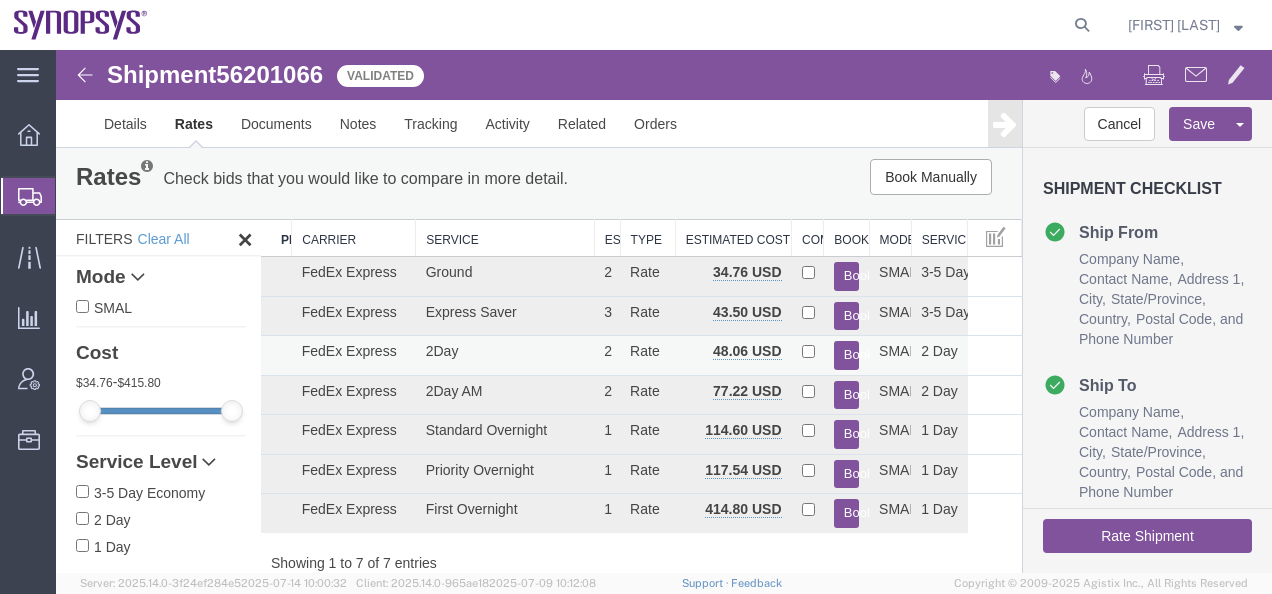 click on "Book" at bounding box center (846, 355) 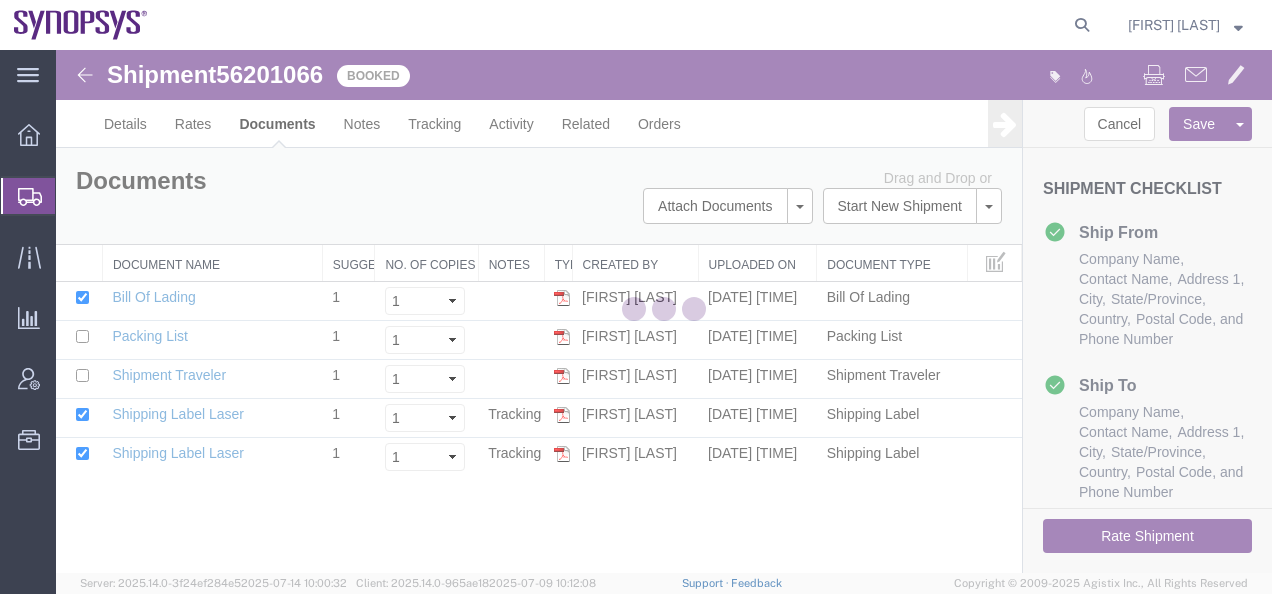 scroll, scrollTop: 0, scrollLeft: 0, axis: both 